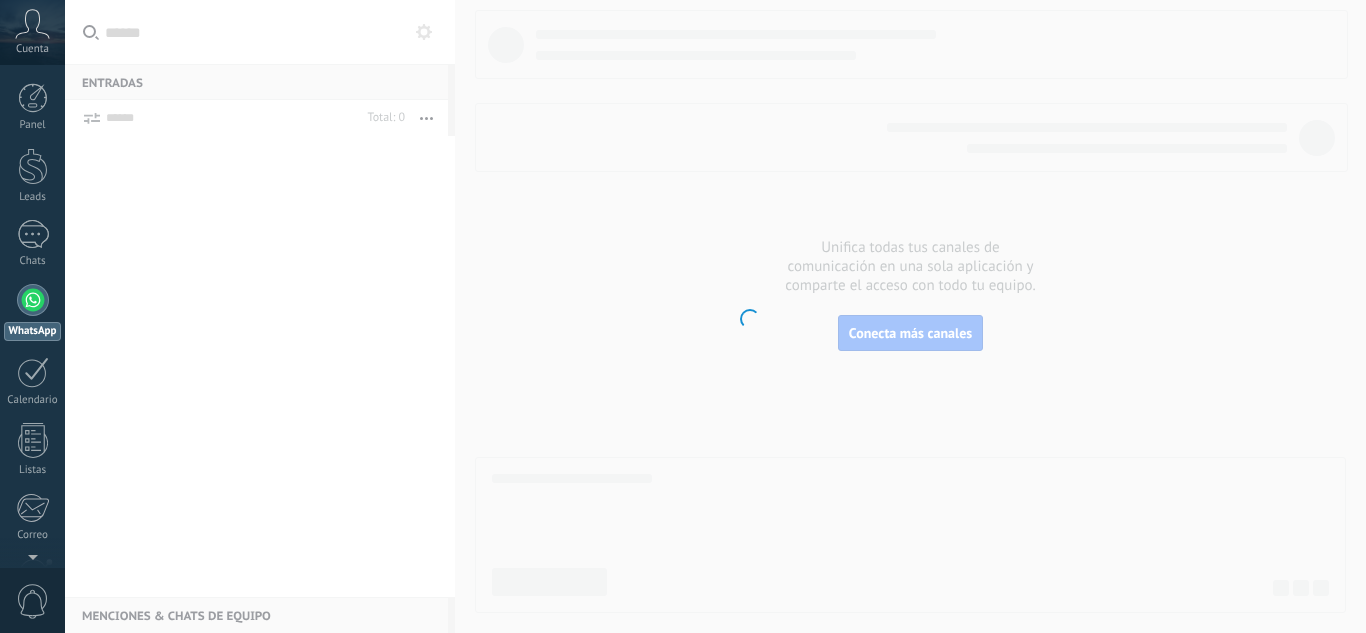 scroll, scrollTop: 0, scrollLeft: 0, axis: both 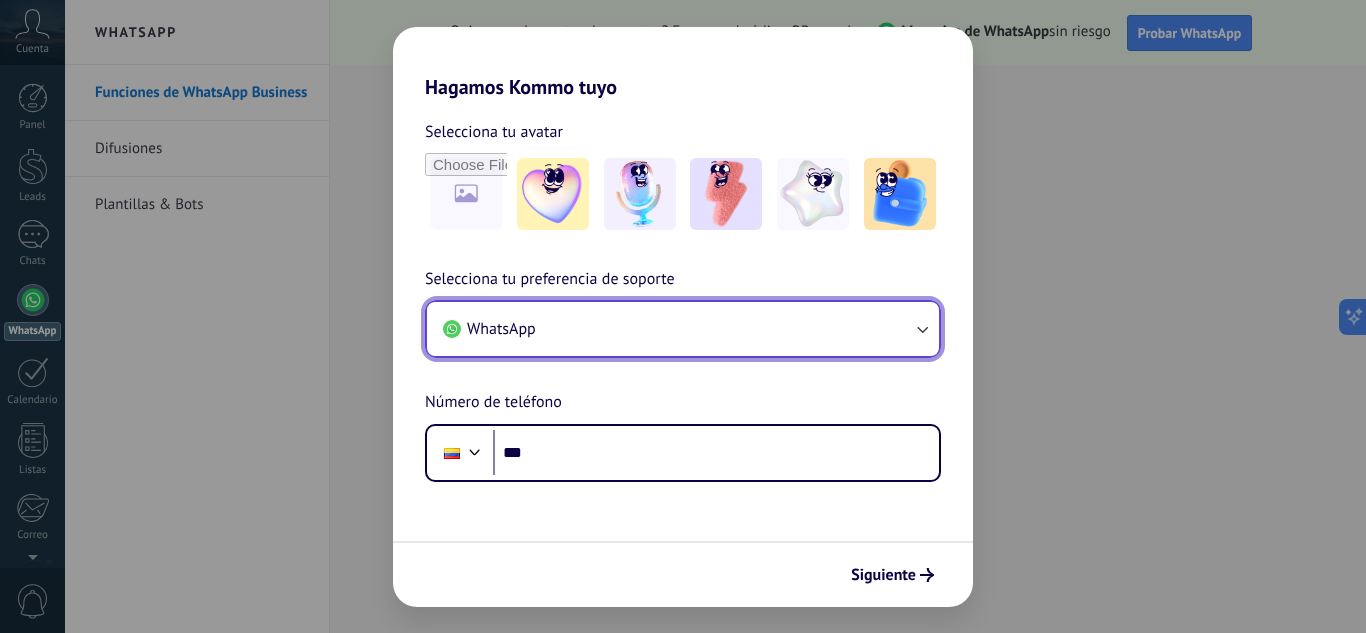 click at bounding box center (922, 329) 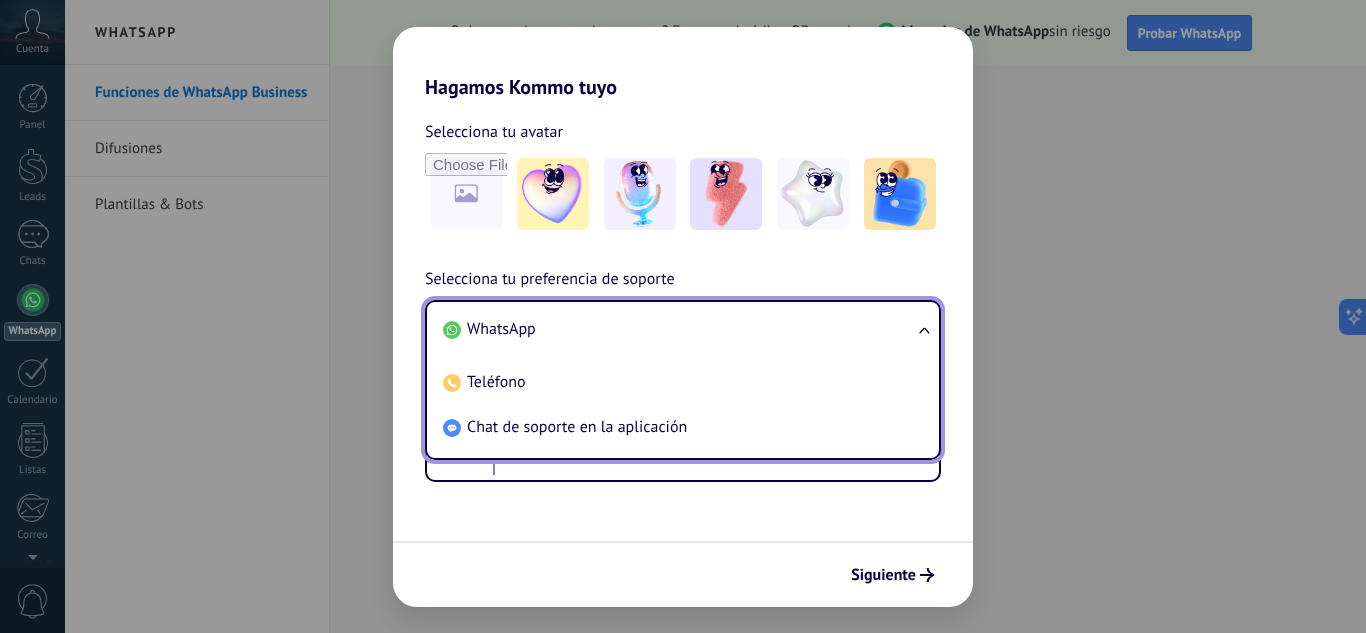click on "WhatsApp Teléfono Chat de soporte en la aplicación" at bounding box center [683, 380] 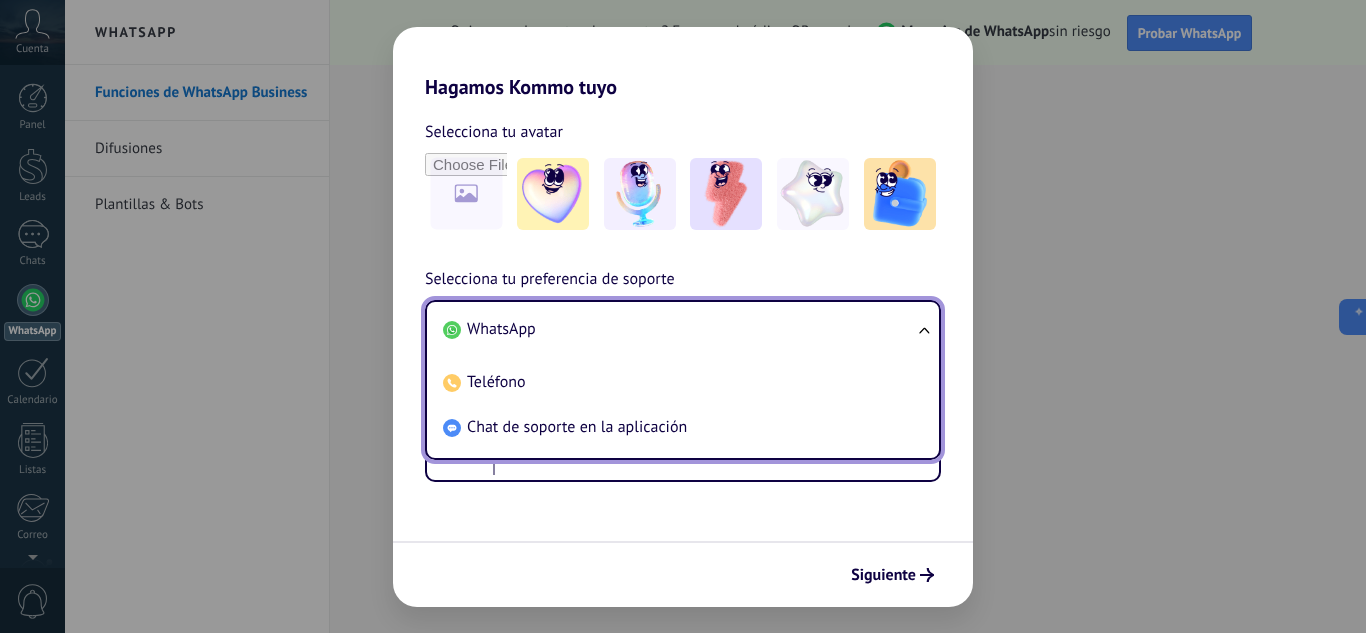 click on "WhatsApp" at bounding box center [679, 329] 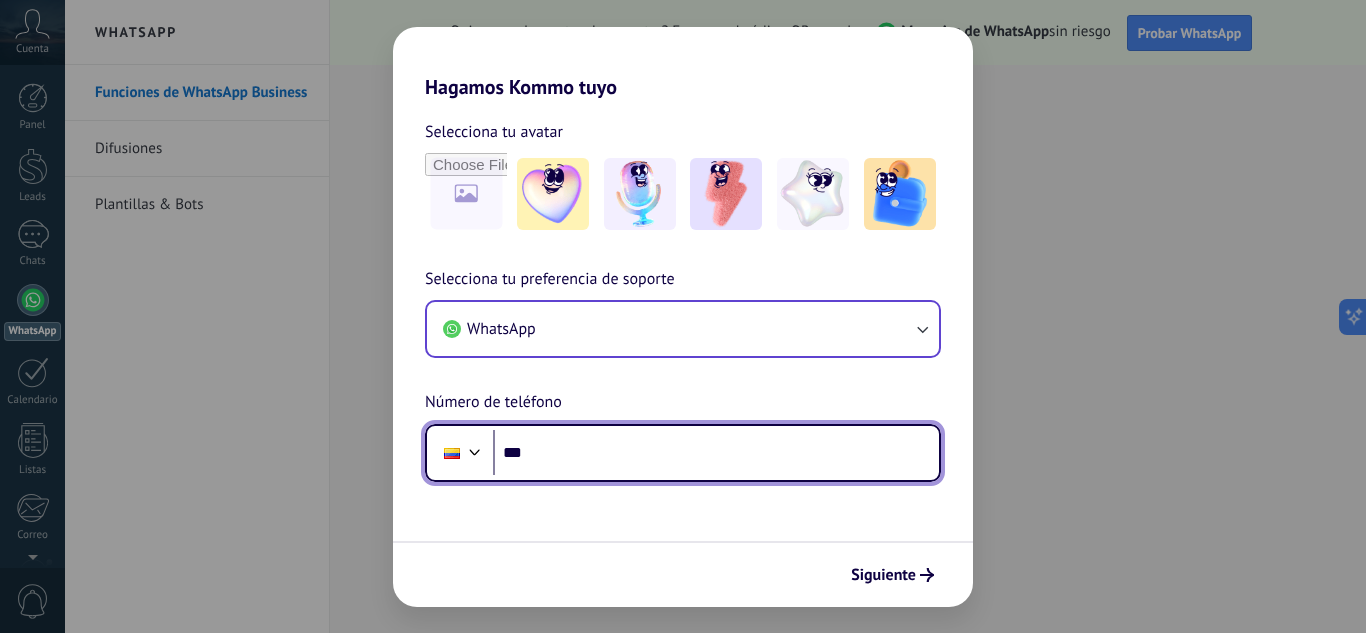 click on "***" at bounding box center [716, 453] 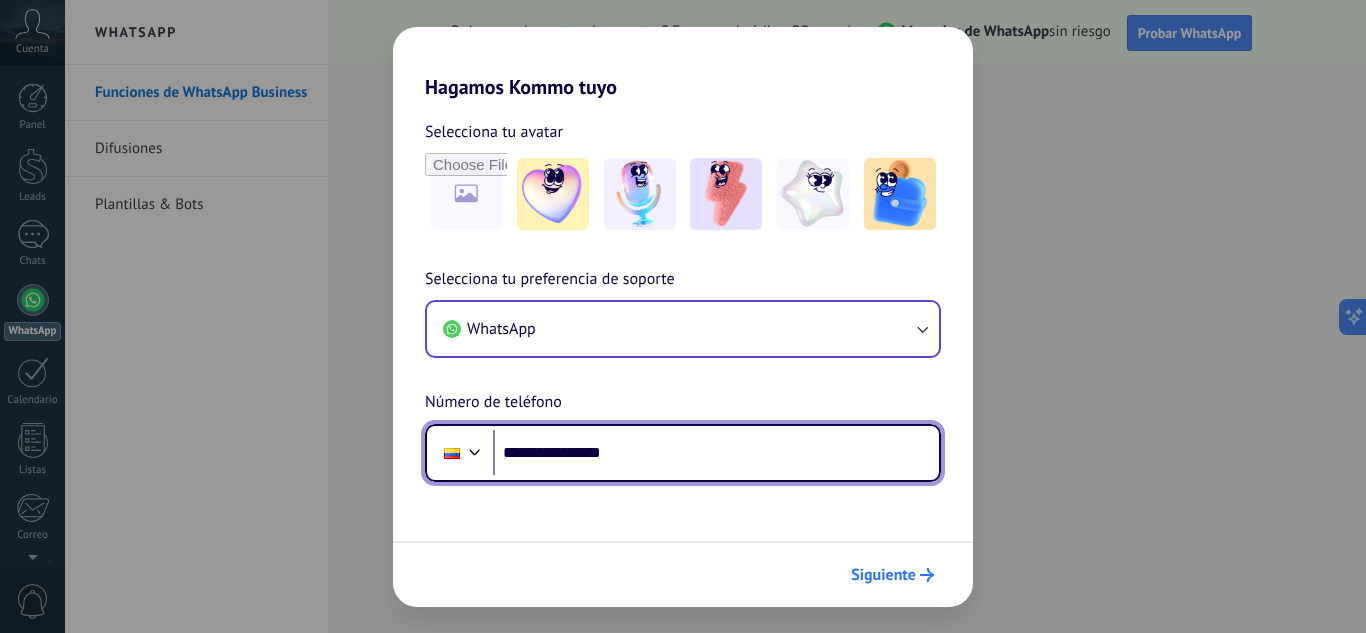 type on "**********" 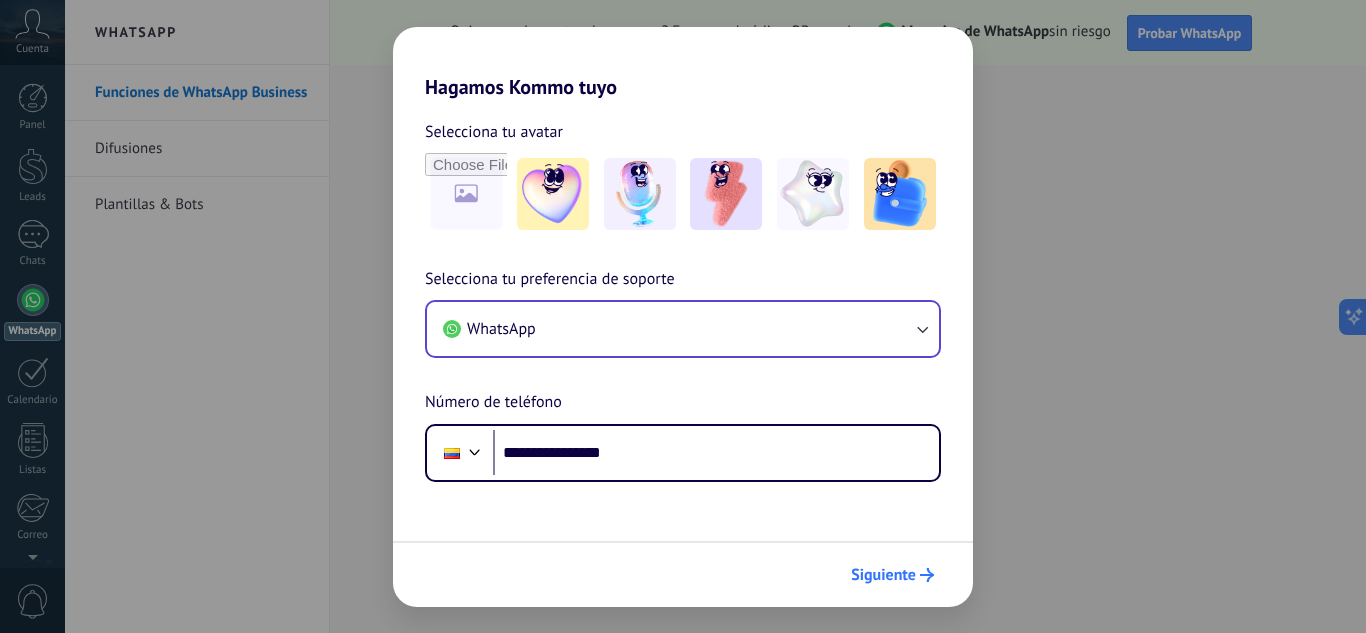 click on "Siguiente" at bounding box center (892, 575) 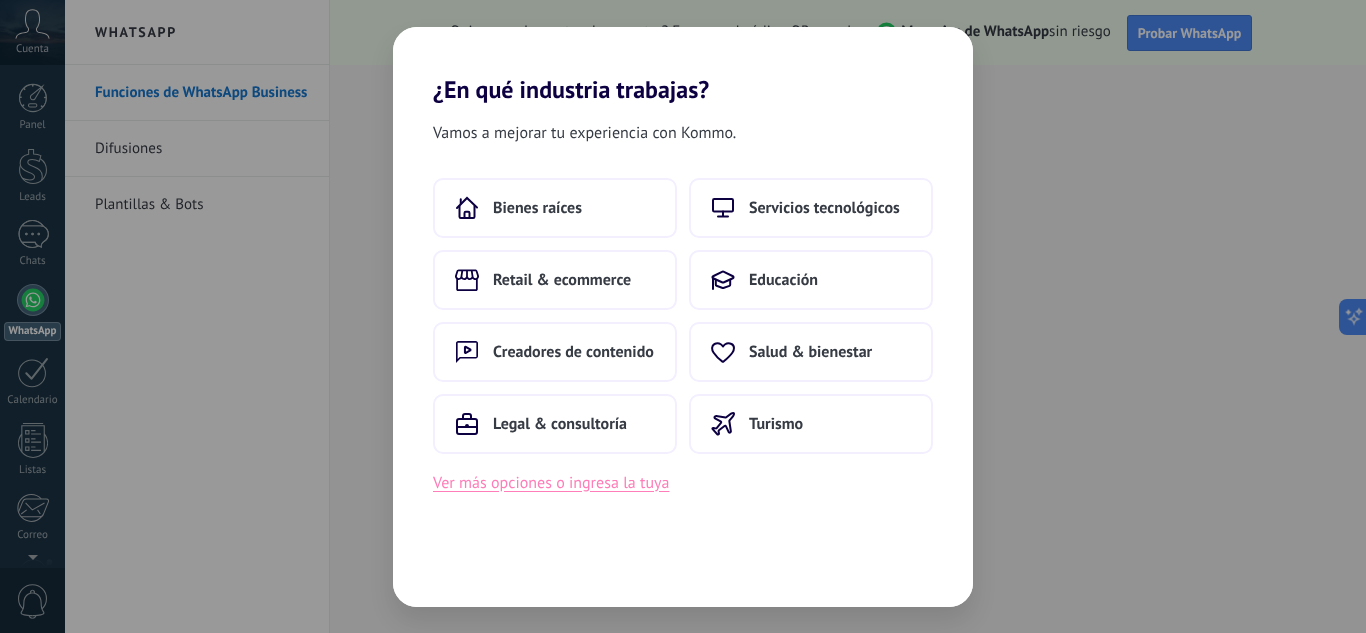 click on "Ver más opciones o ingresa la tuya" at bounding box center [551, 483] 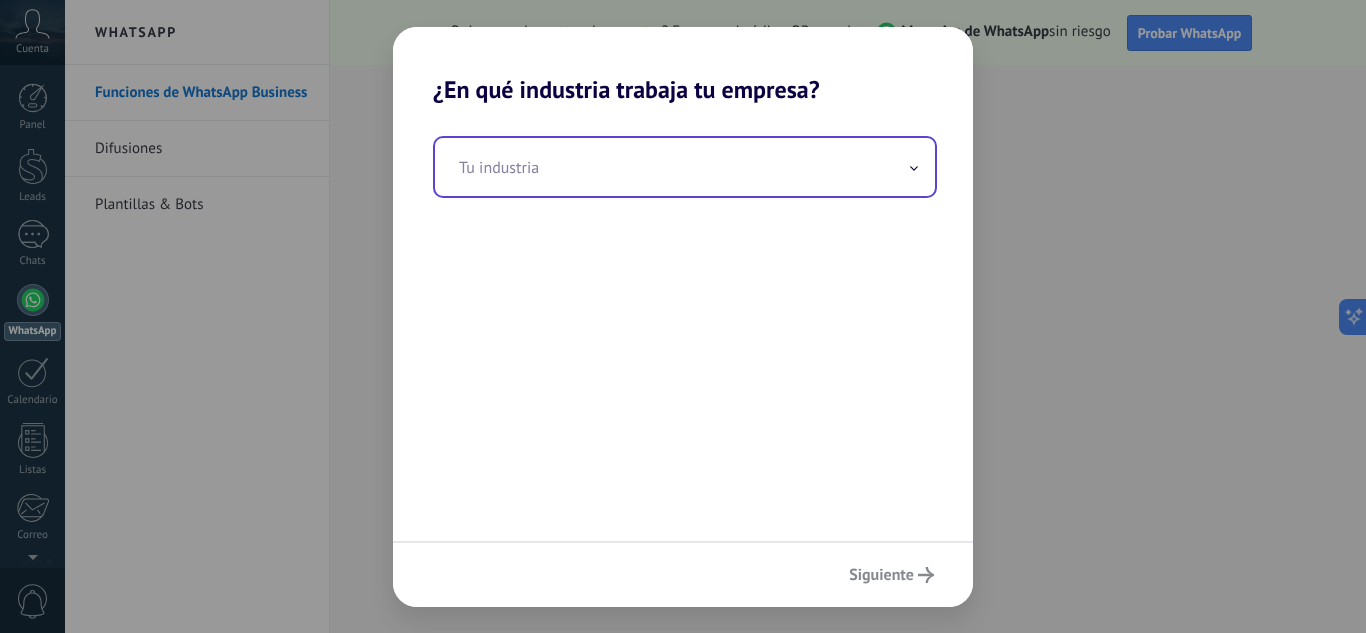 click at bounding box center (685, 167) 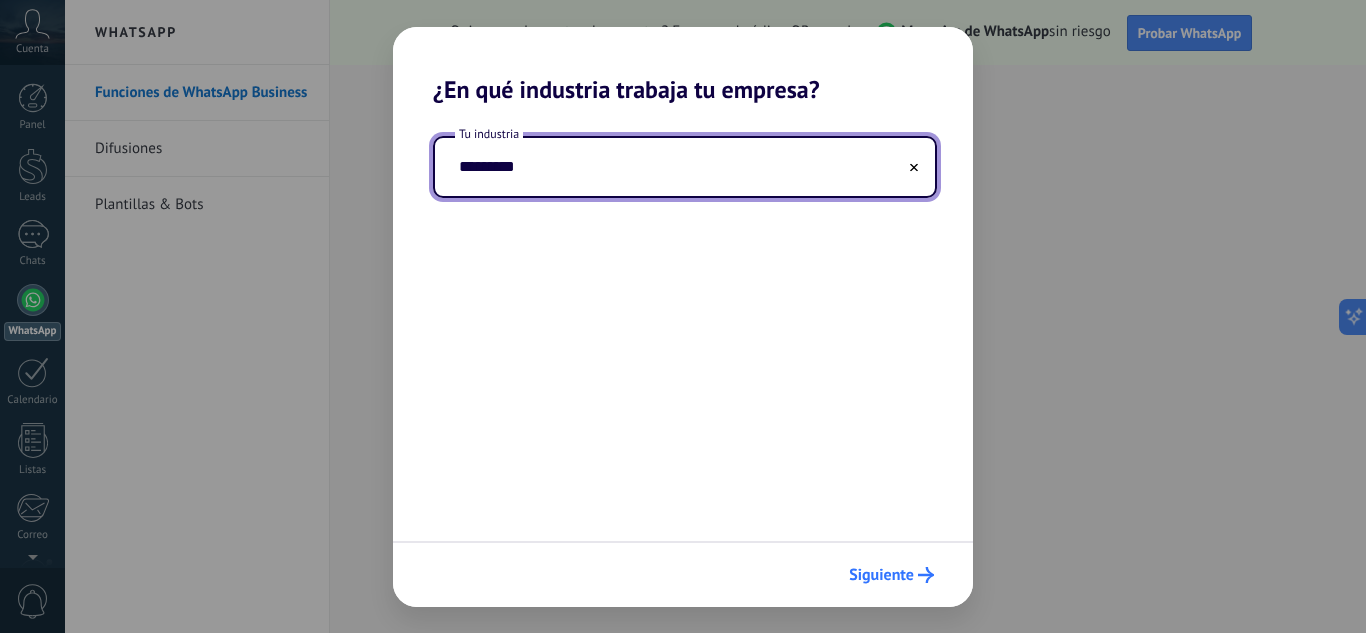 type on "*********" 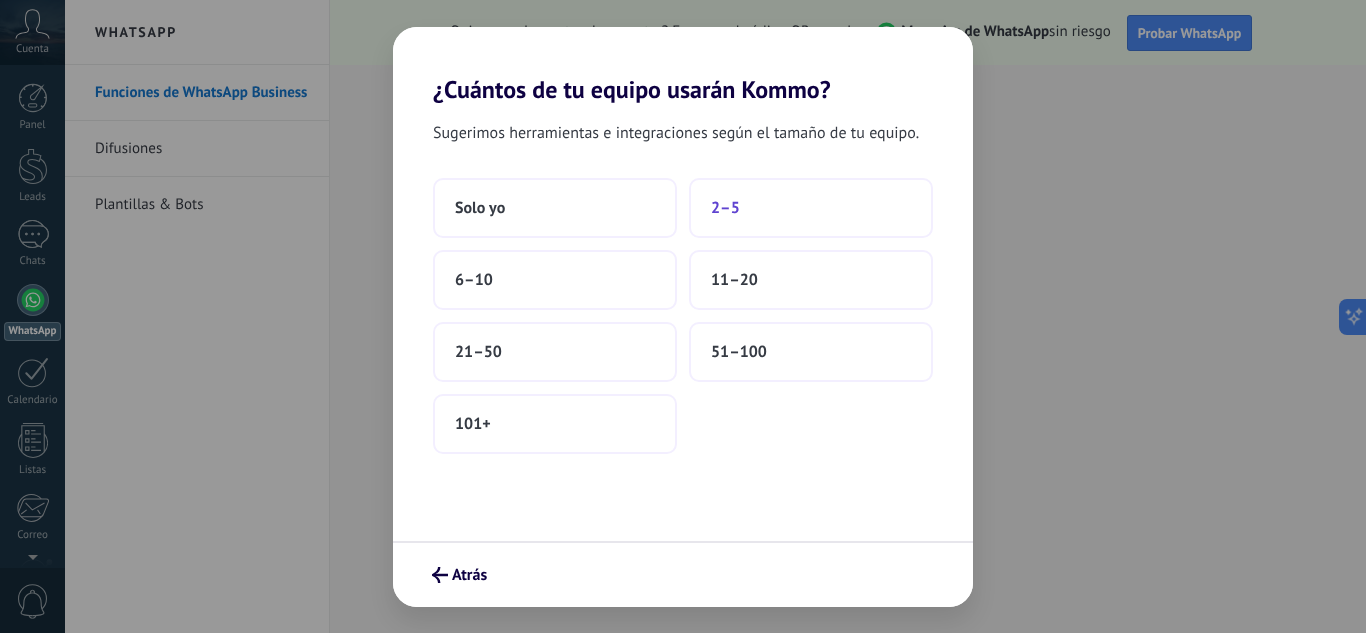 click on "2–5" at bounding box center (811, 208) 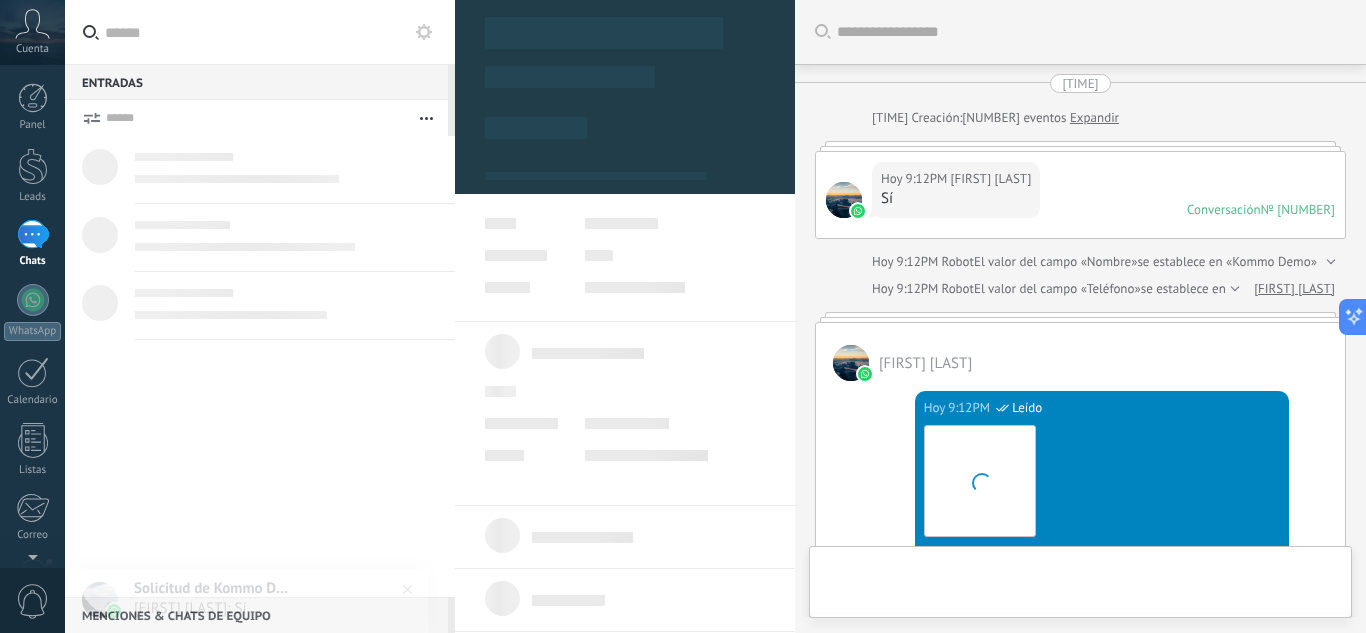 scroll, scrollTop: 772, scrollLeft: 0, axis: vertical 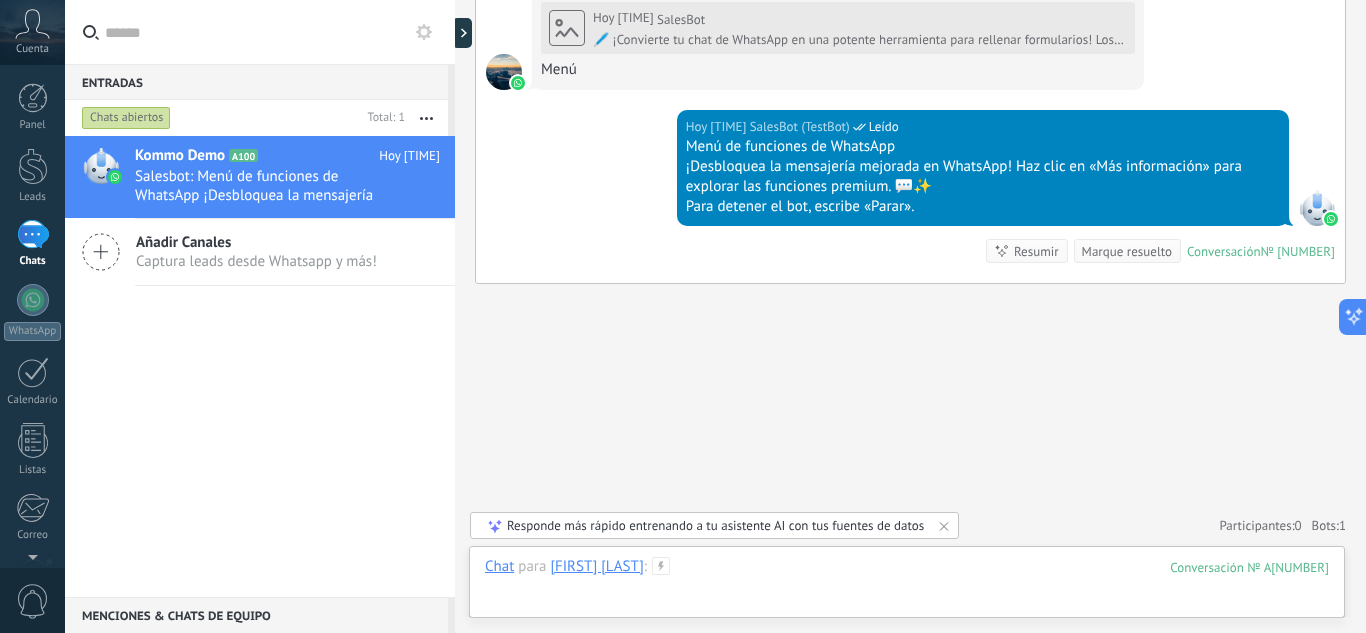 click at bounding box center (907, 587) 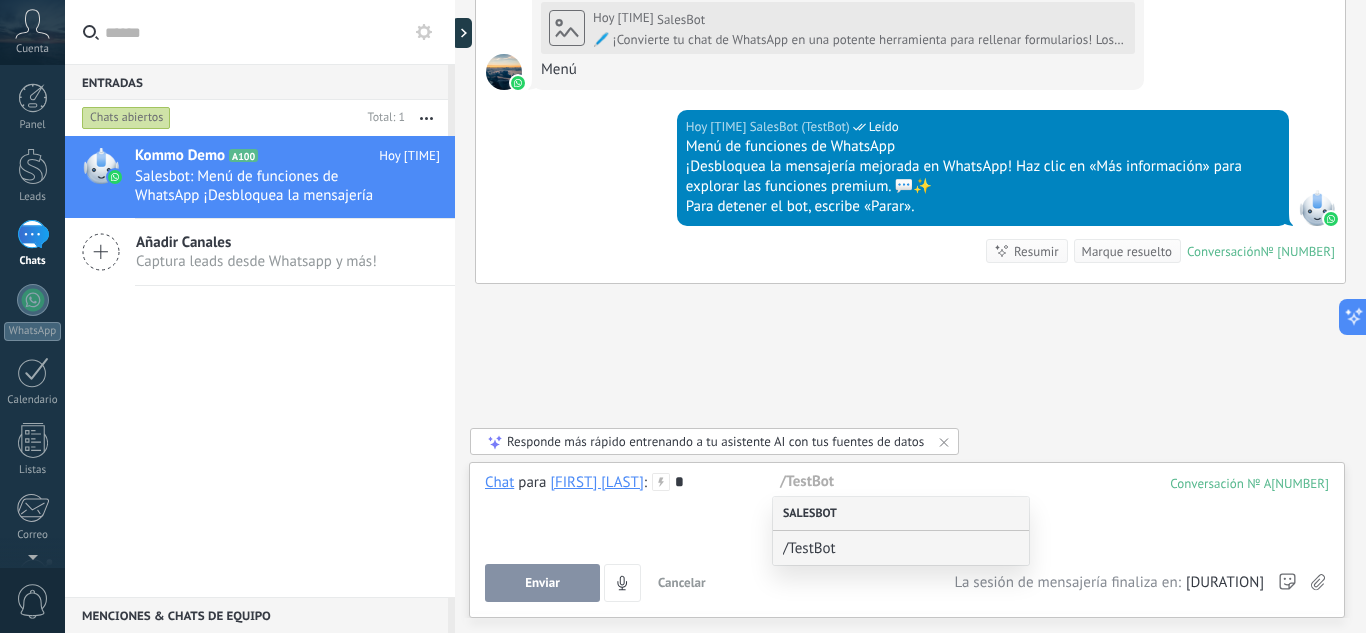 click on "Salesbot" at bounding box center [901, 514] 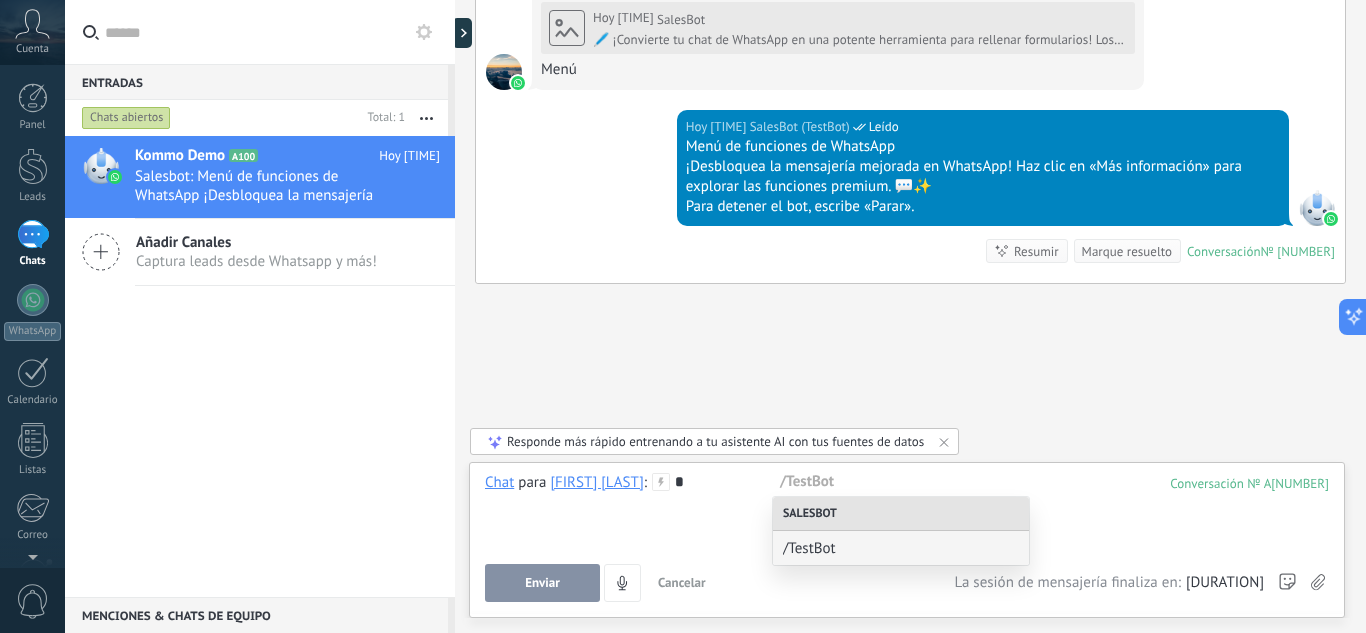 click on "Enviar" at bounding box center [542, 583] 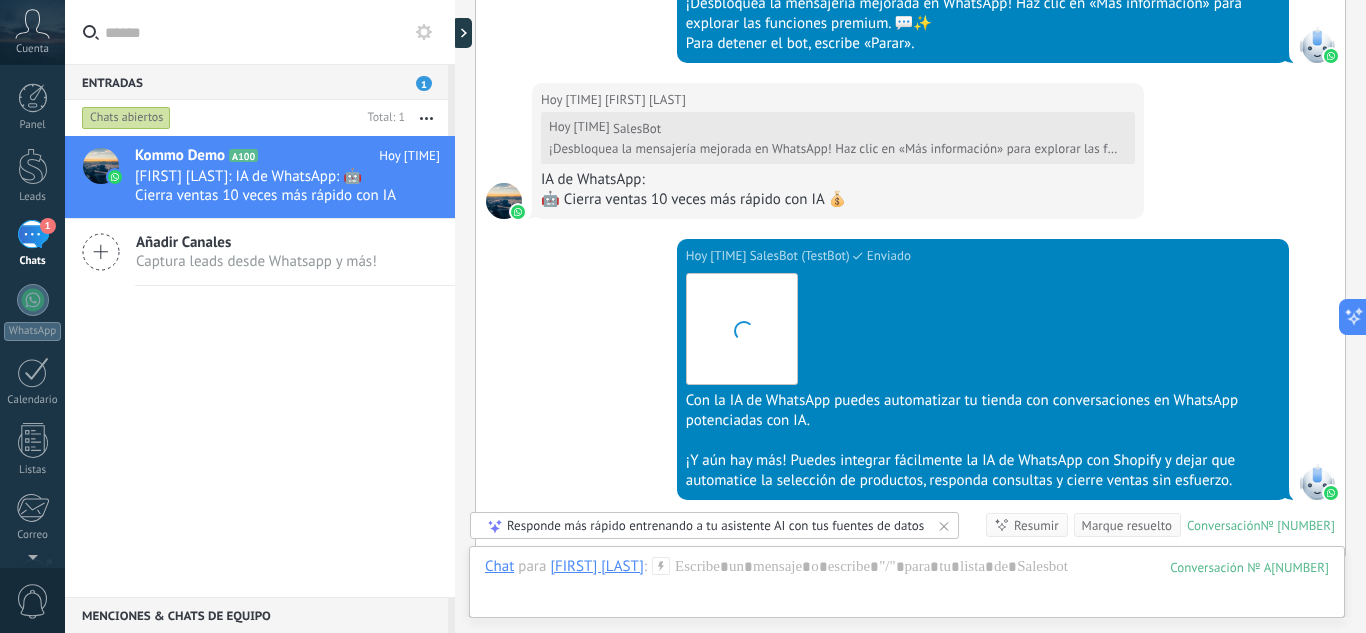 scroll, scrollTop: 2958, scrollLeft: 0, axis: vertical 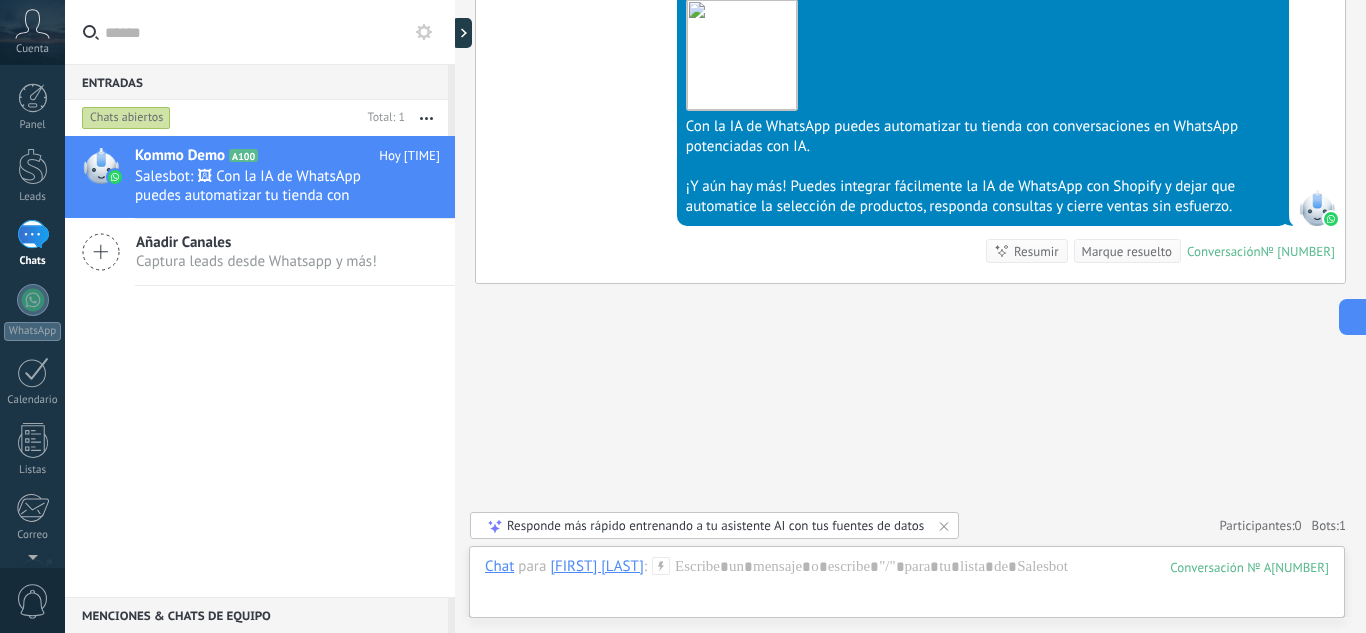 click on "Buscar Carga más Hoy Hoy Creación: 2 eventos Expandir Hoy 9:12PM [FIRST] [LAST] Sí Conversación № A100 Conversación № A100 Hoy 9:12PM Robot El valor del campo «Nombre» se establece en «Kommo Demo» Hoy 9:12PM Robot El valor del campo «Teléfono» se establece en «+573015324393» [FIRST] [LAST] [FIRST] [LAST] Hoy 9:12PM SalesBot (TestBot) Leído Descargar Hola, soy el Salesbot. ¡Estoy aquí para guiarte a través de las más recientes funciones de WhatsApp! Hoy 9:12PM SalesBot (TestBot) Leído Descargar 💡Para empezar, vamos a aclarar cómo funciona esto: 💻 Kommo = La vista del Agente - La tarjeta de lead representa la perspectiva del agente. 📱 Móvil = La vista del Cliente - El móvil representa la perspectiva del cliente. Ahora, ¡ya estás listo para comprobar las últimas e interesantes funciones de WhatsApp! Selecciona el botón "¡Lo tengo!" para continuar. Hoy 9:13PM Hoy 9:12PM SalesBot Leído /" at bounding box center [910, -1163] 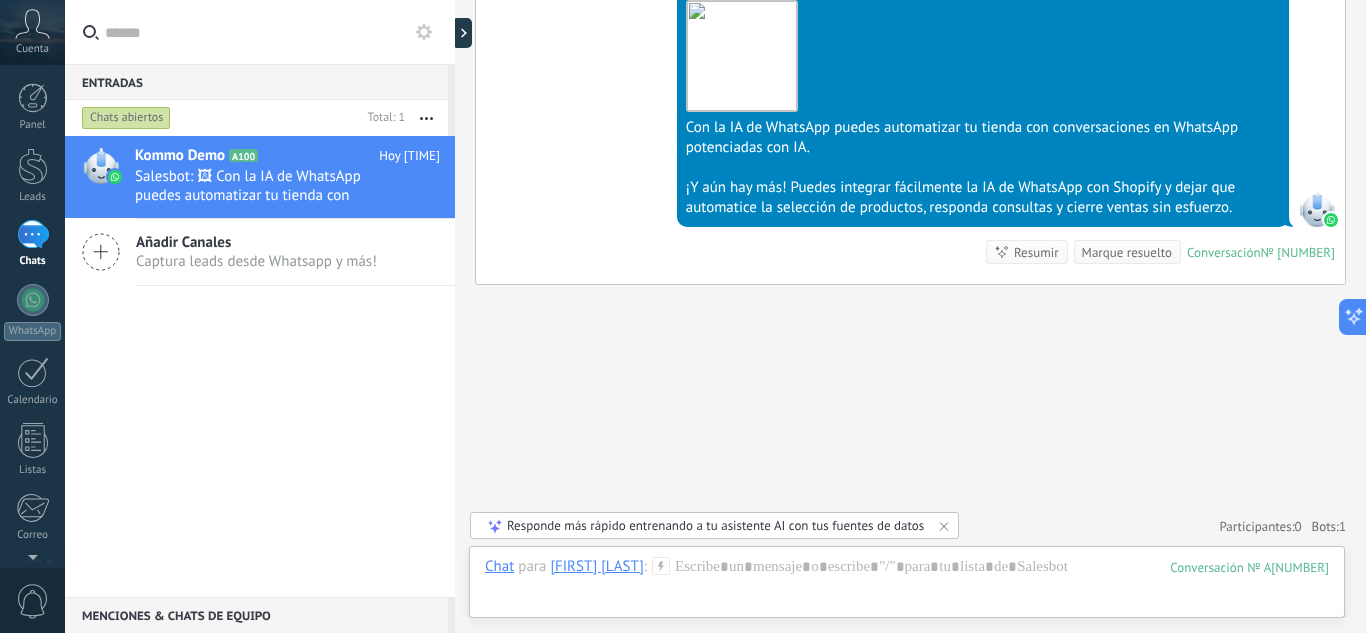 scroll, scrollTop: 2958, scrollLeft: 0, axis: vertical 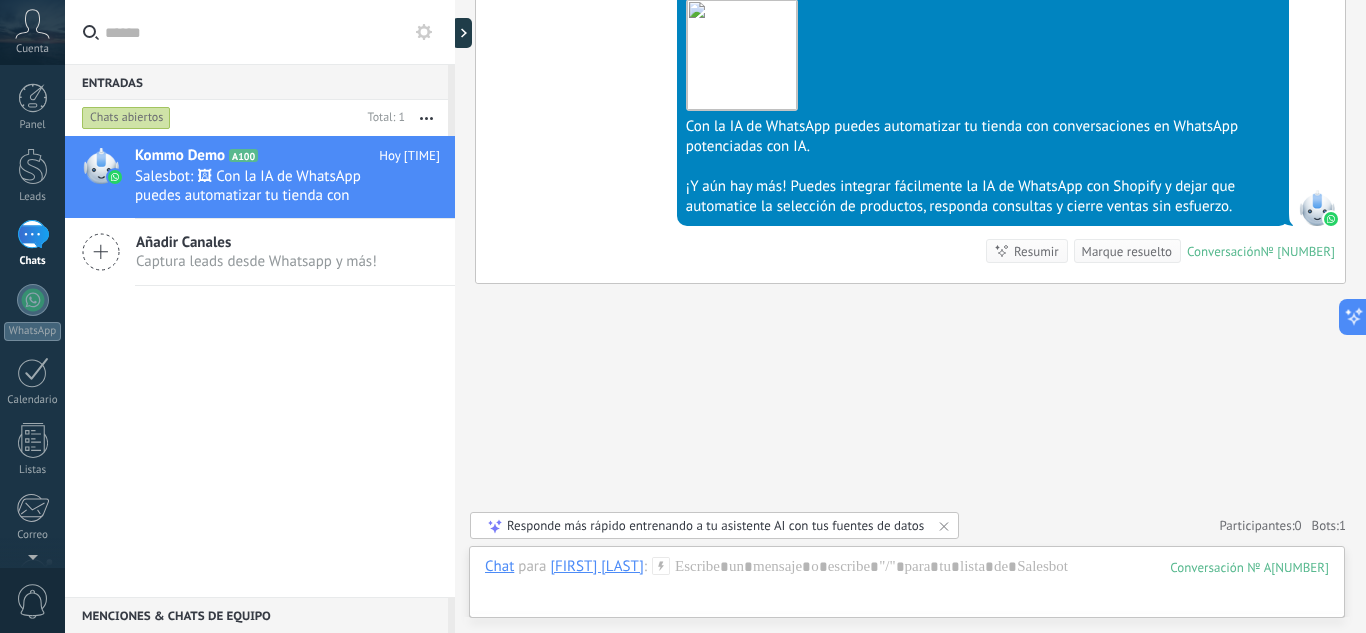 click at bounding box center [101, 252] 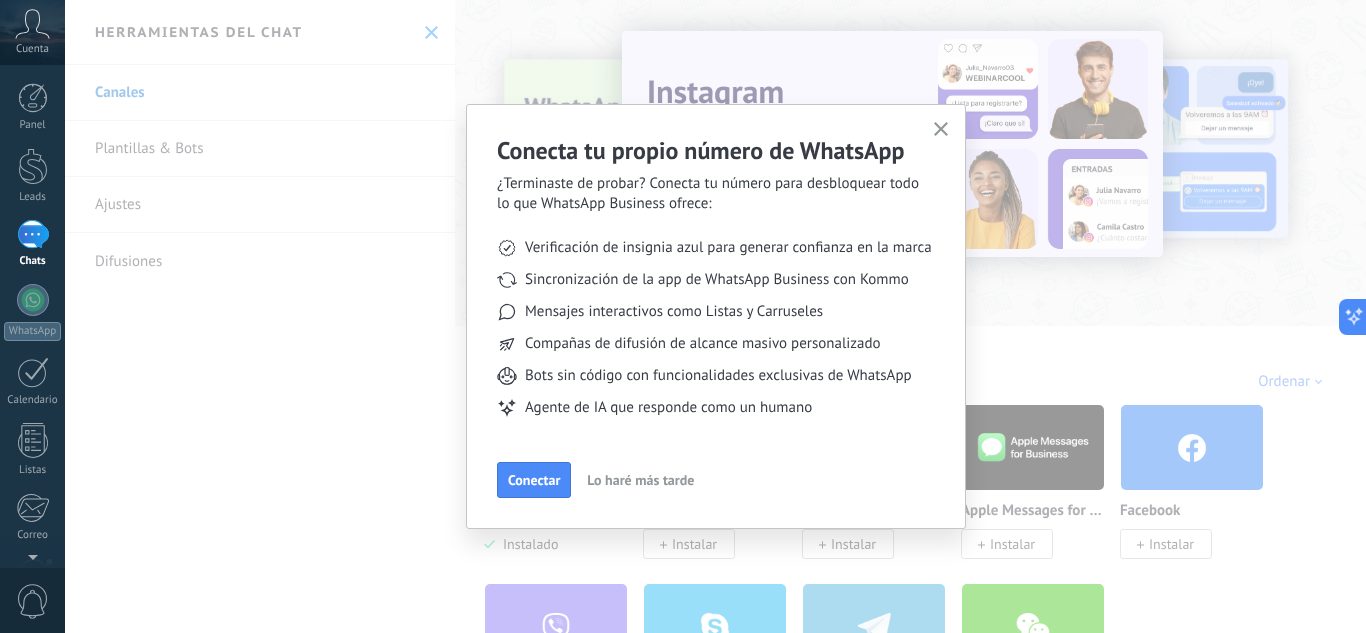 click on "Lo haré más tarde" at bounding box center [640, 480] 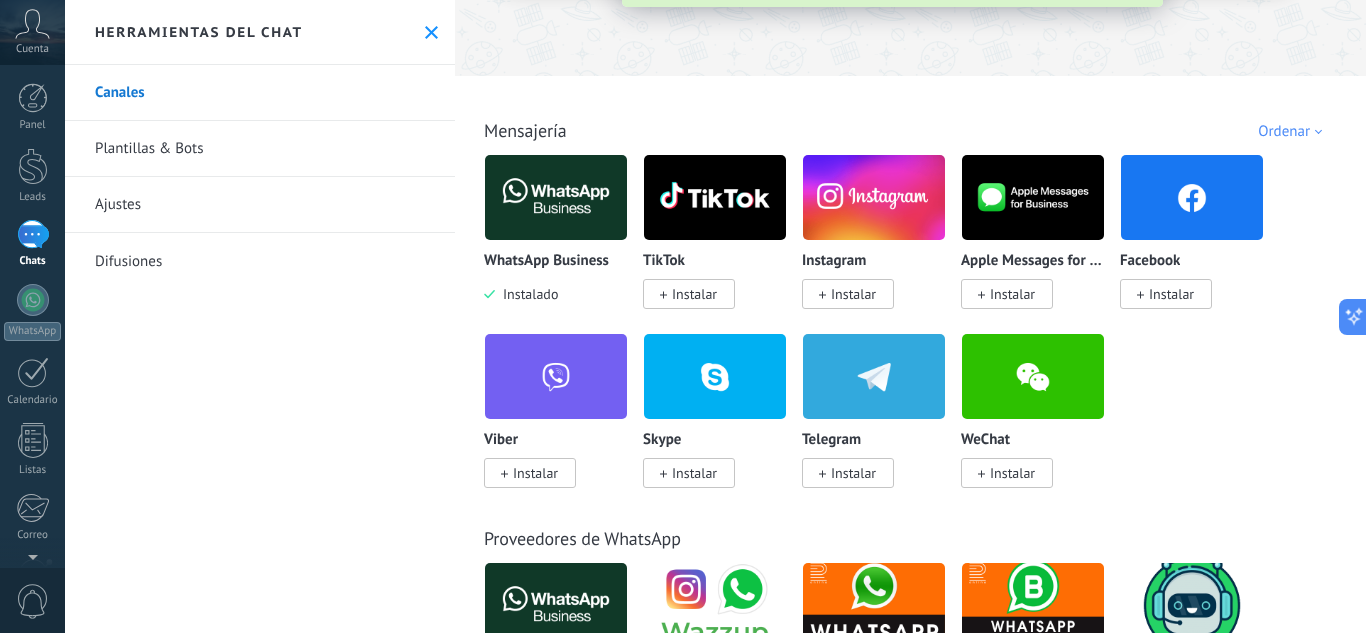 scroll, scrollTop: 266, scrollLeft: 0, axis: vertical 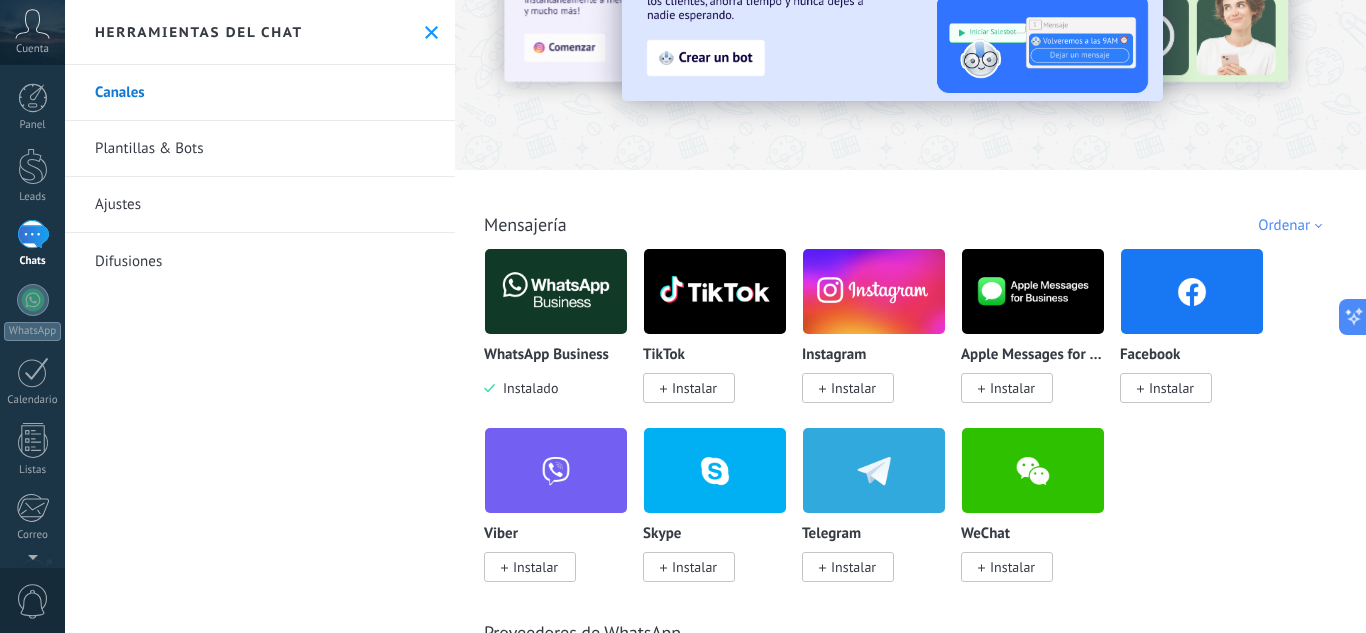 click on "Instalar" at bounding box center [853, 388] 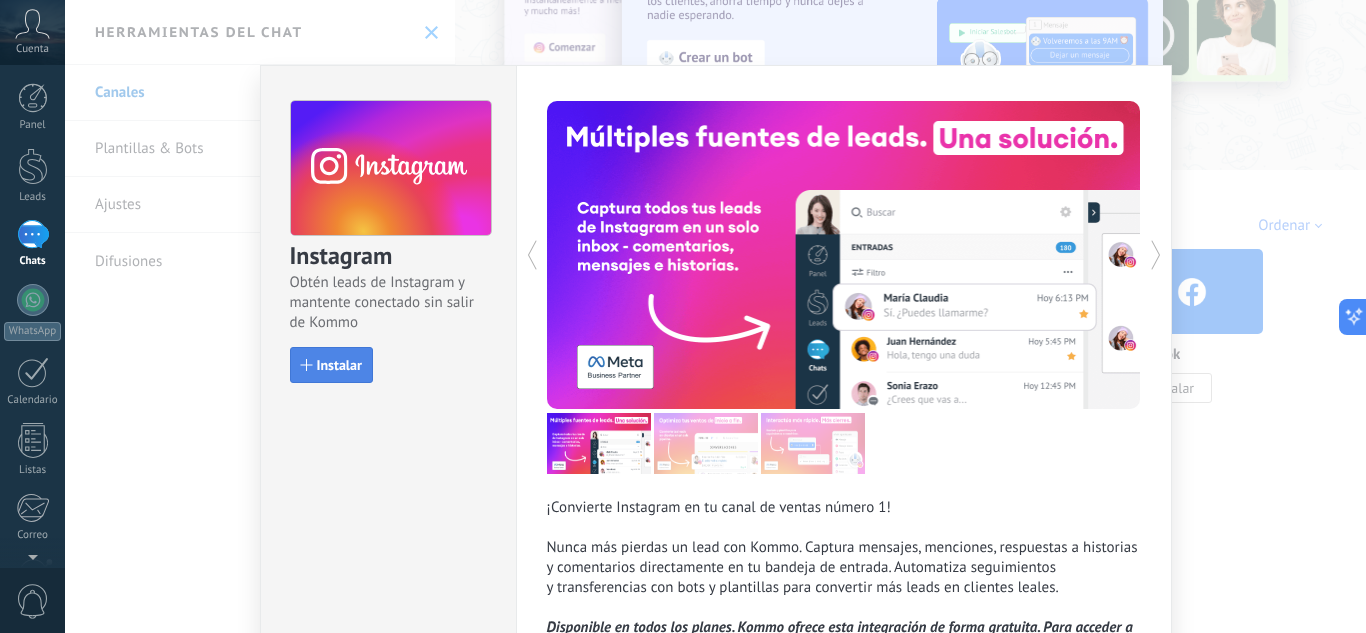 click on "Instalar" at bounding box center [331, 365] 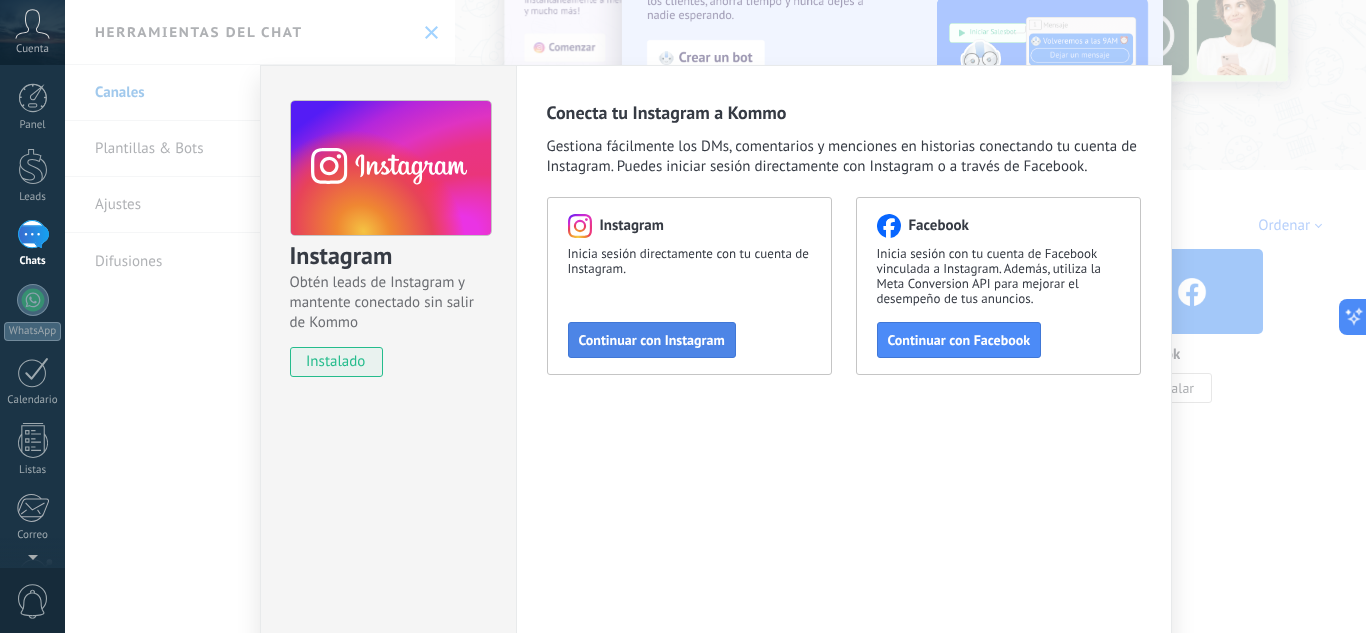 click on "Continuar con Instagram" at bounding box center [652, 340] 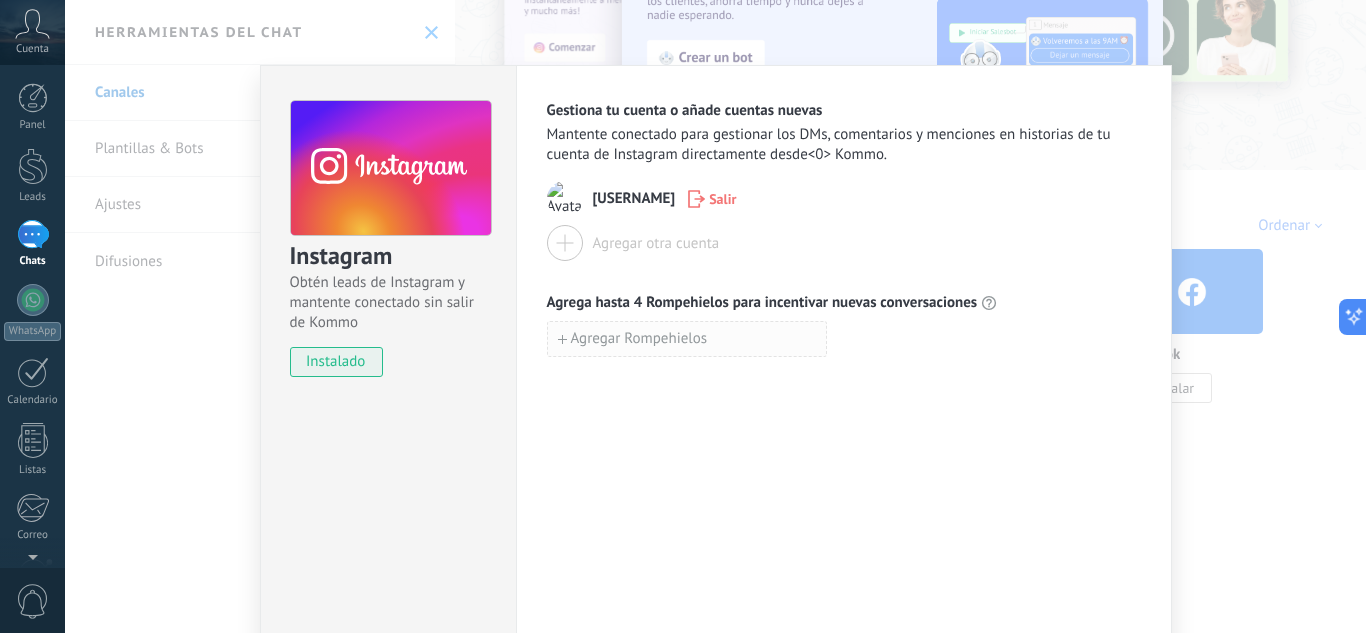 click on "Agregar Rompehielos" at bounding box center [639, 339] 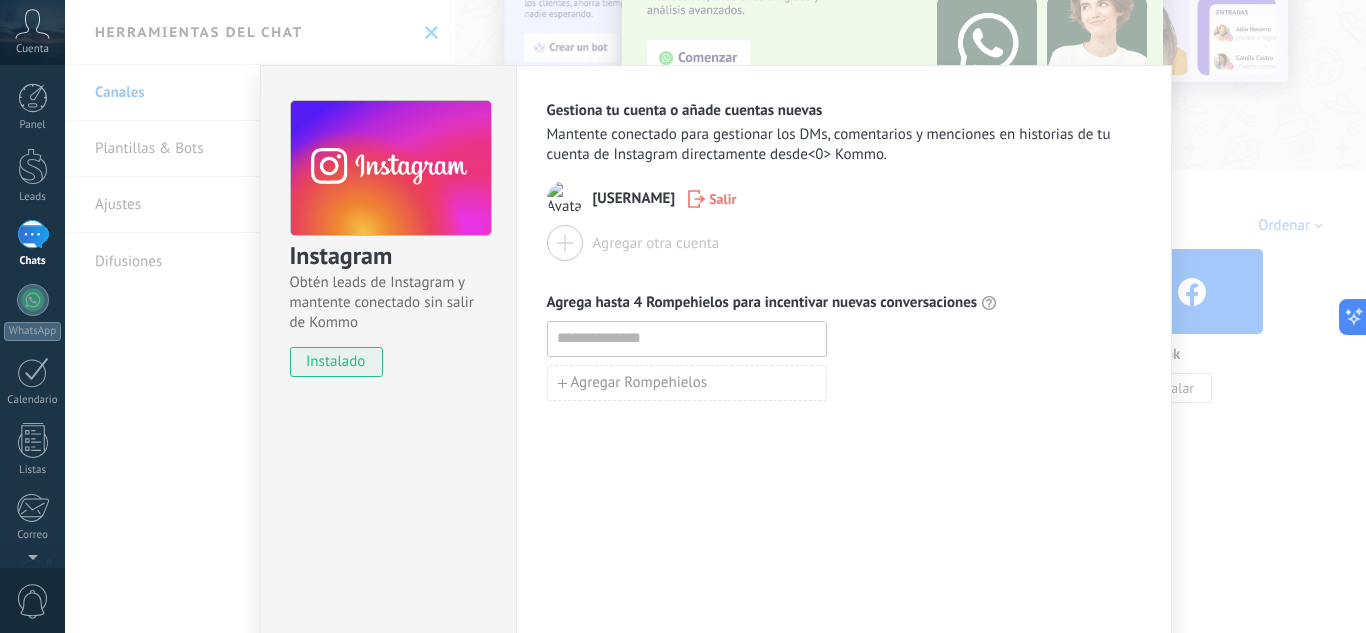 click at bounding box center (687, 338) 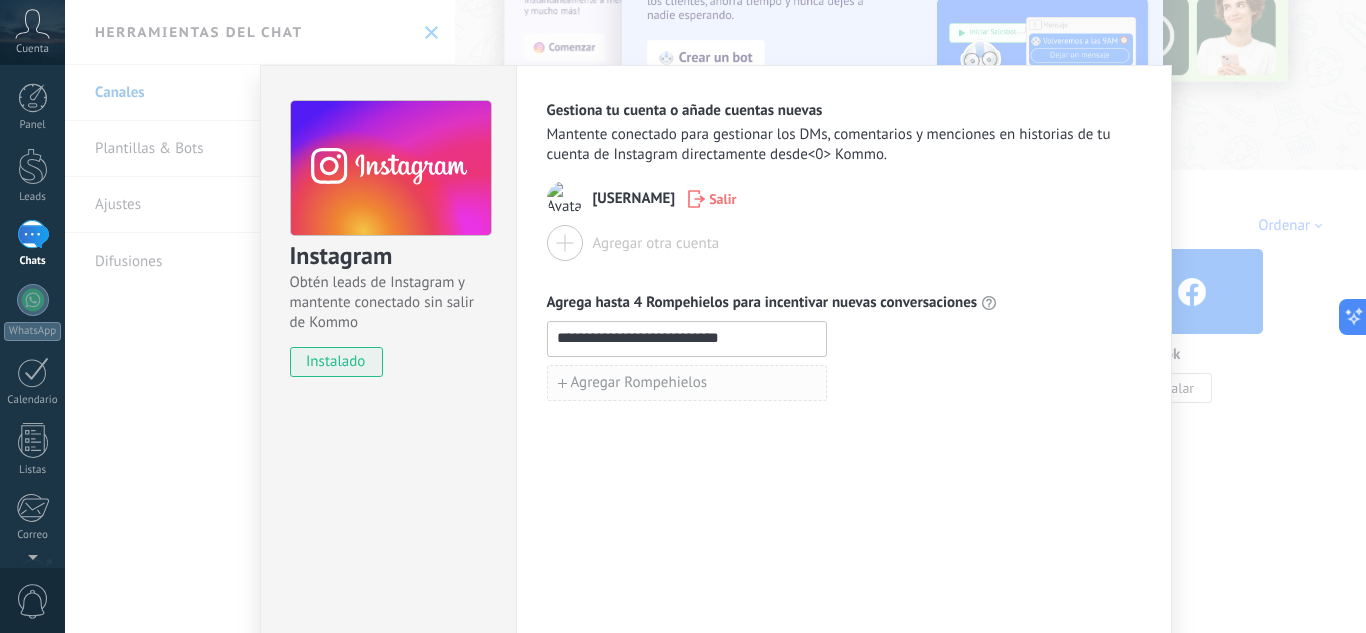 type on "**********" 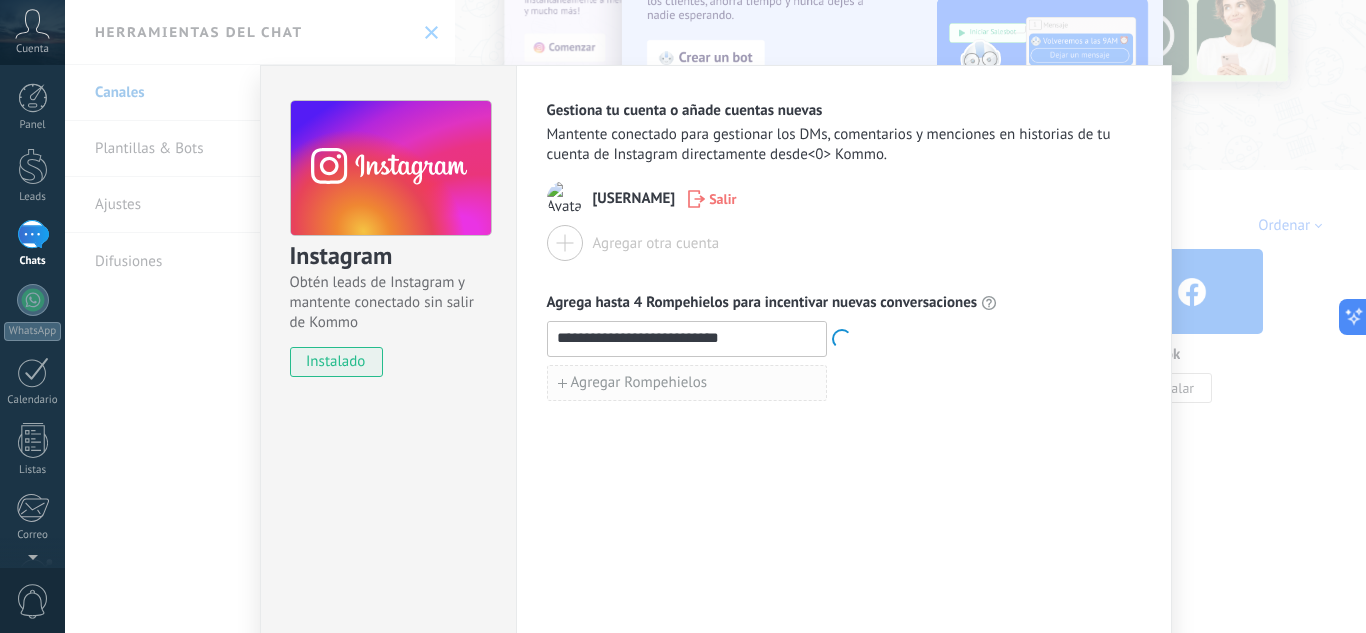 click on "Agregar Rompehielos" at bounding box center [639, 383] 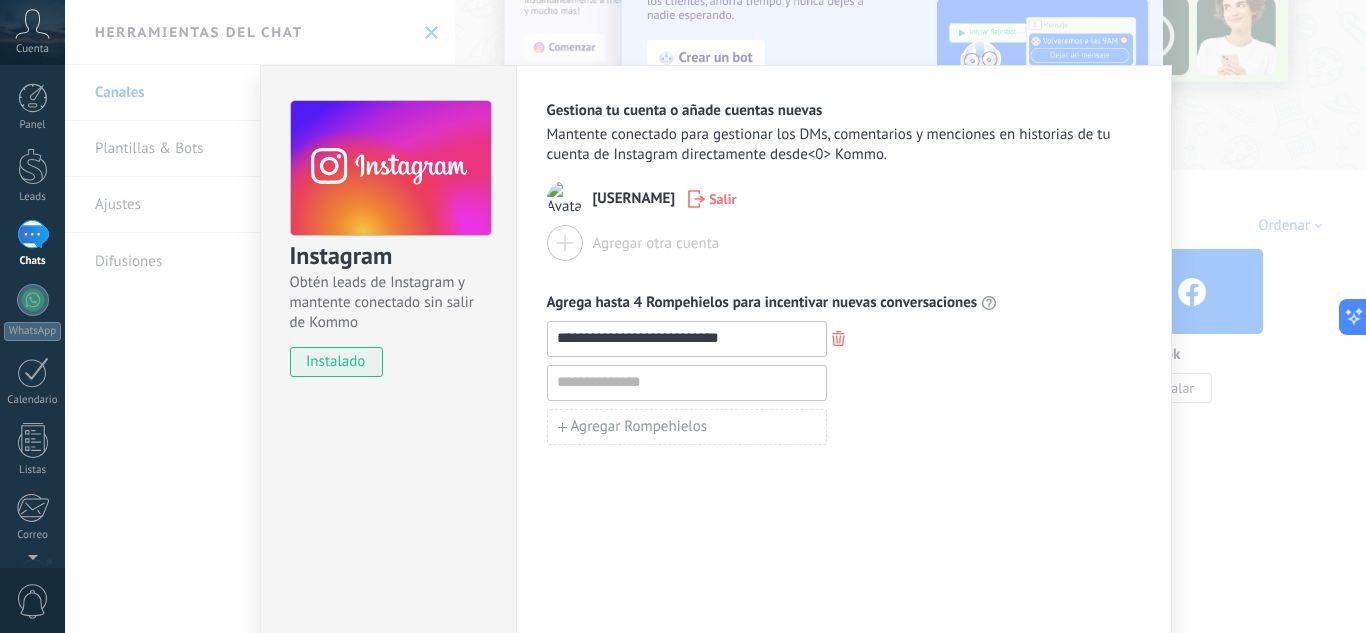 click at bounding box center [687, 382] 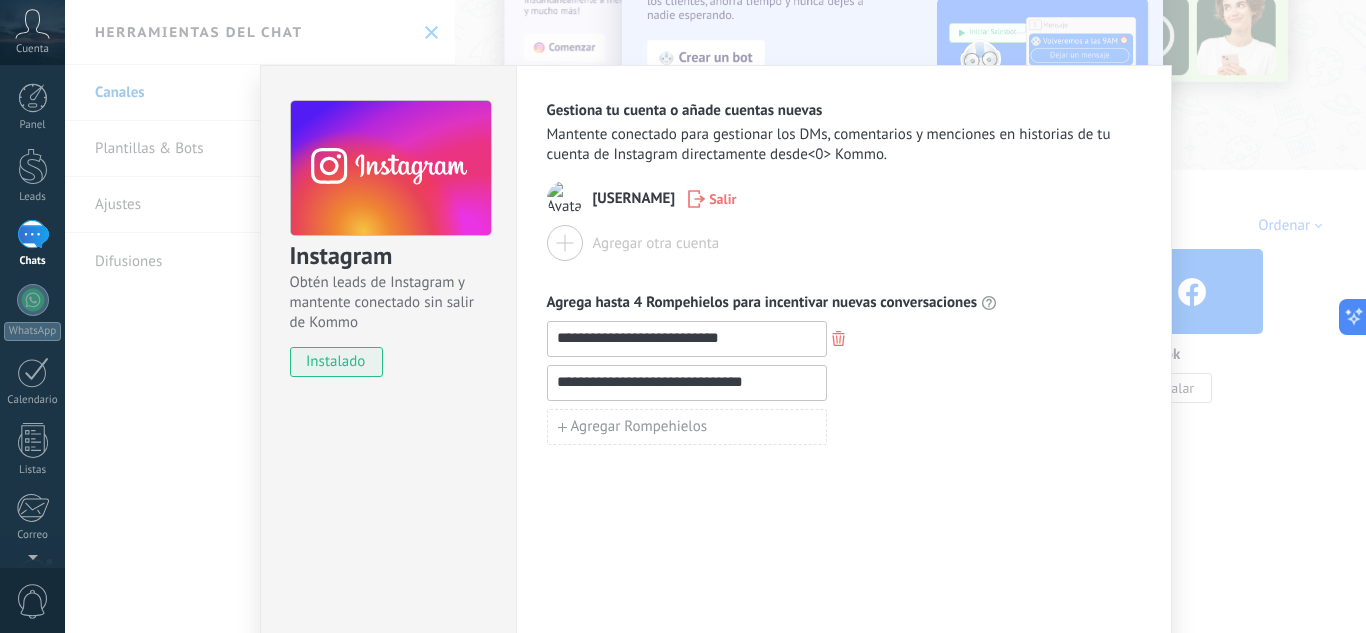 type on "**********" 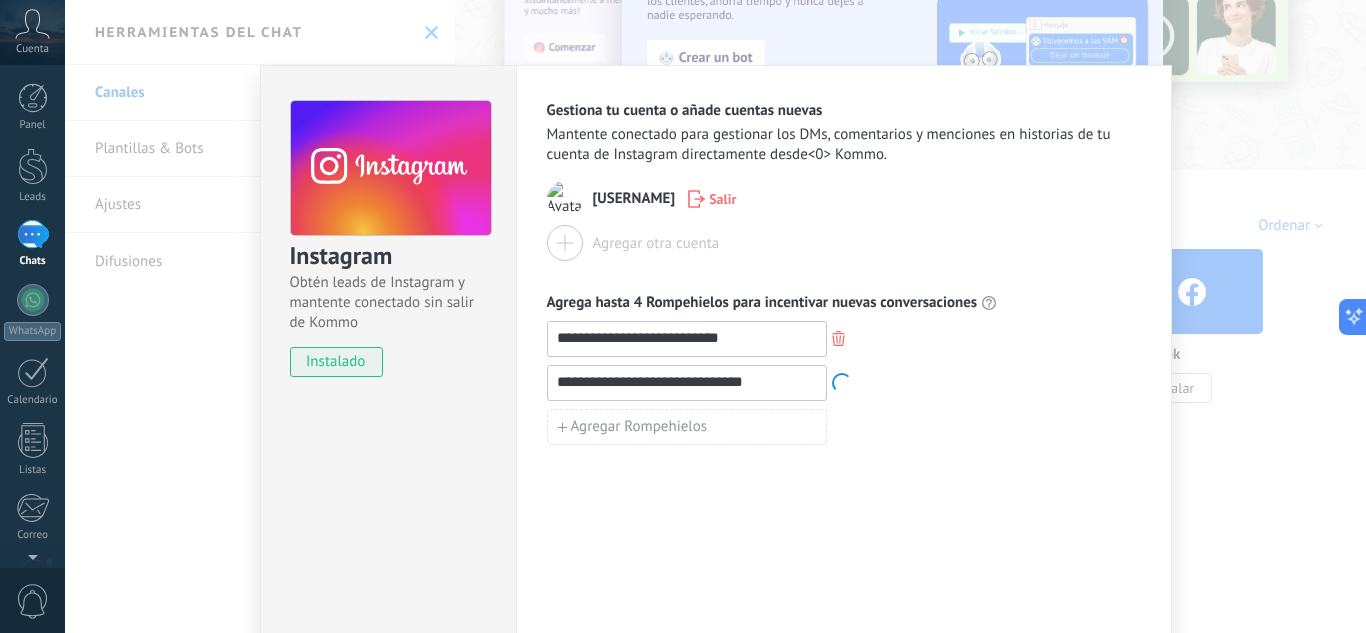 click on "**********" at bounding box center [844, 362] 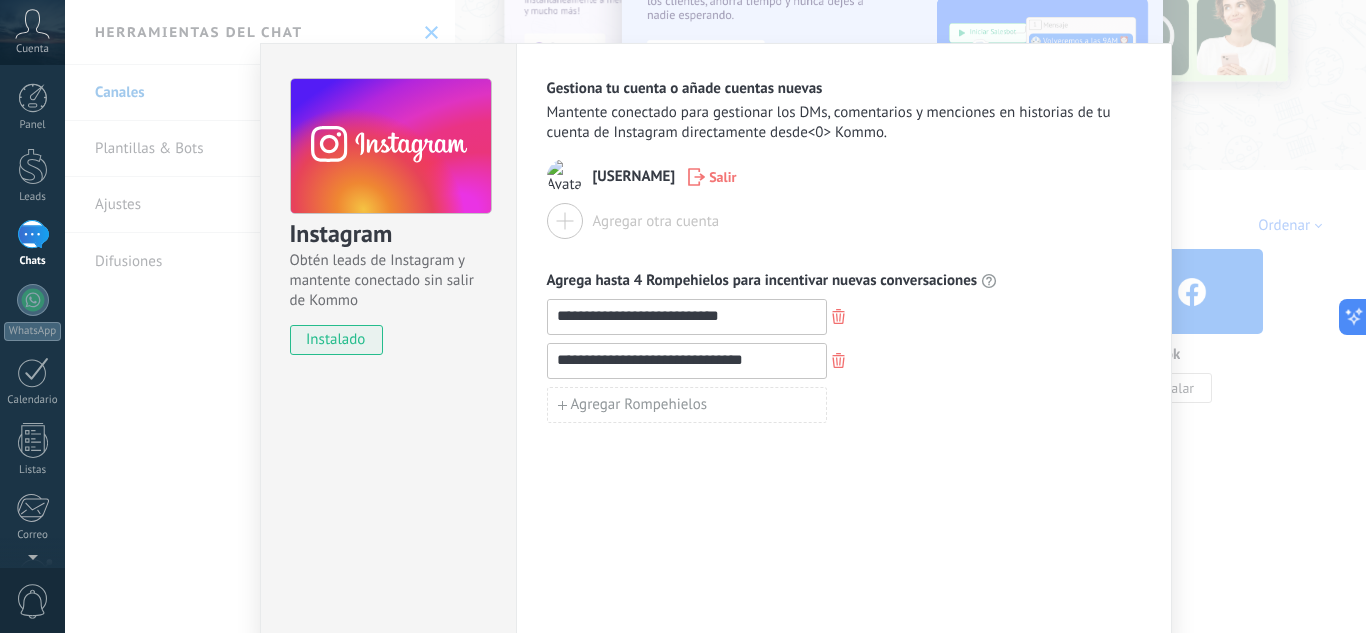 scroll, scrollTop: 0, scrollLeft: 0, axis: both 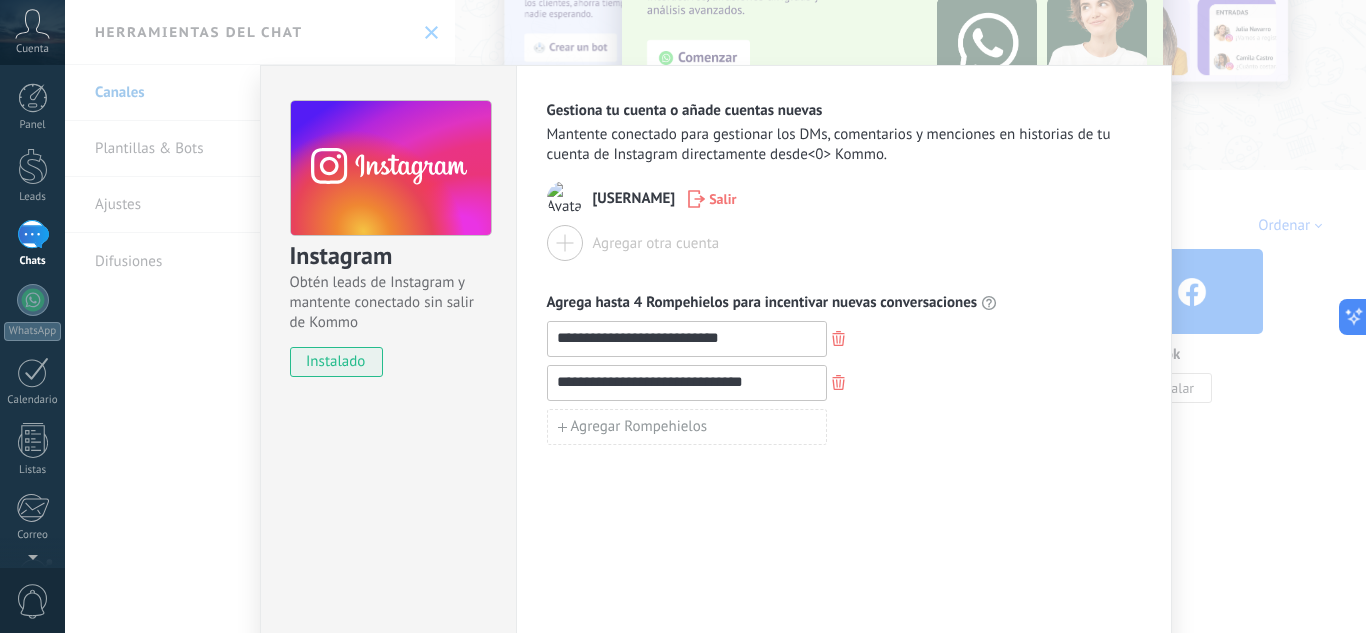 click at bounding box center (565, 243) 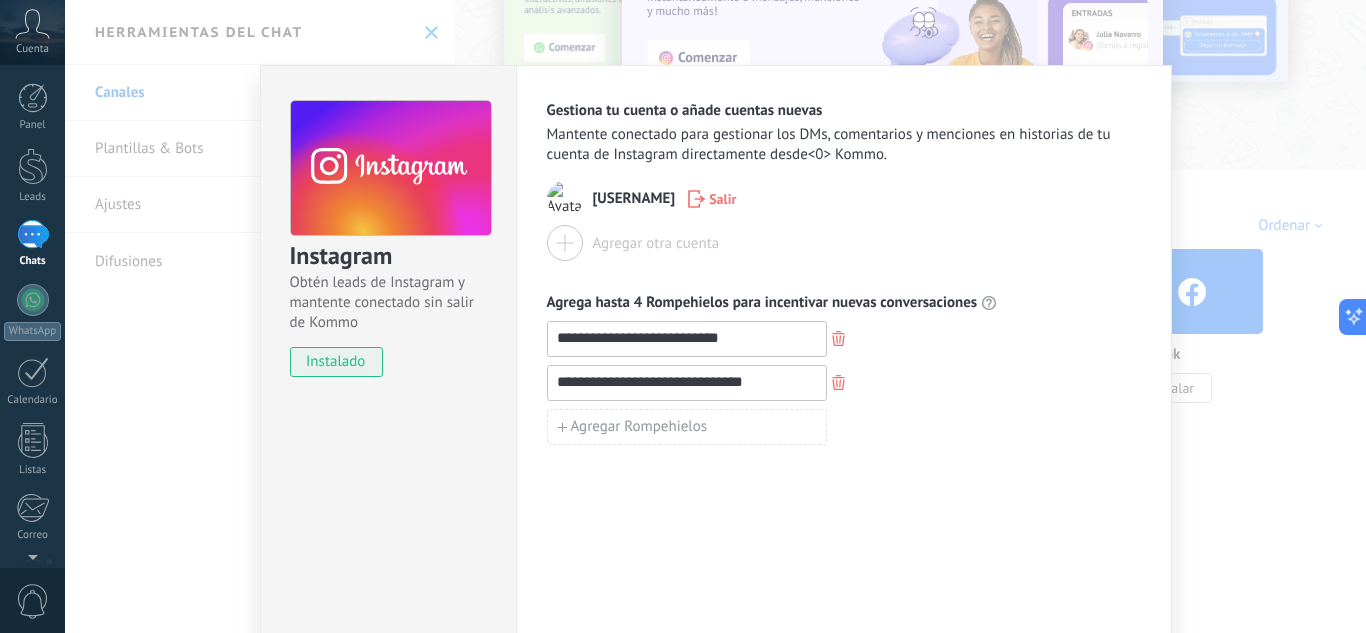 click at bounding box center [565, 243] 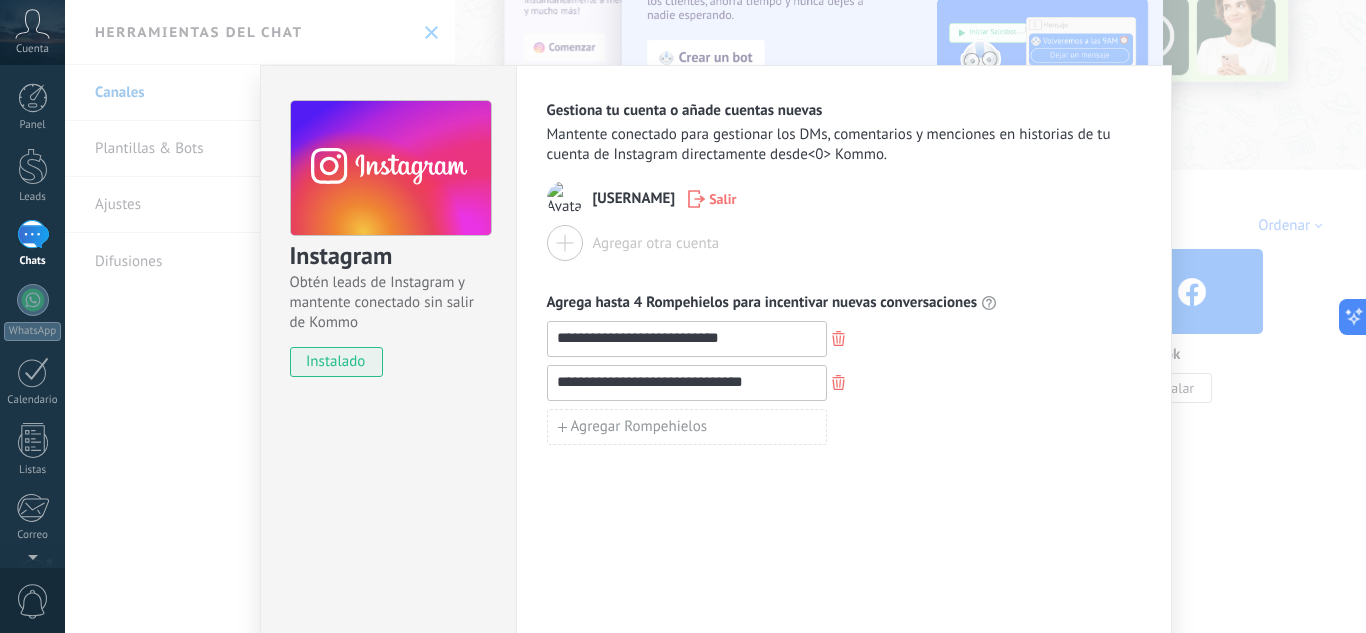 click on "cosmeticosnikols_oficial Salir" at bounding box center [844, 199] 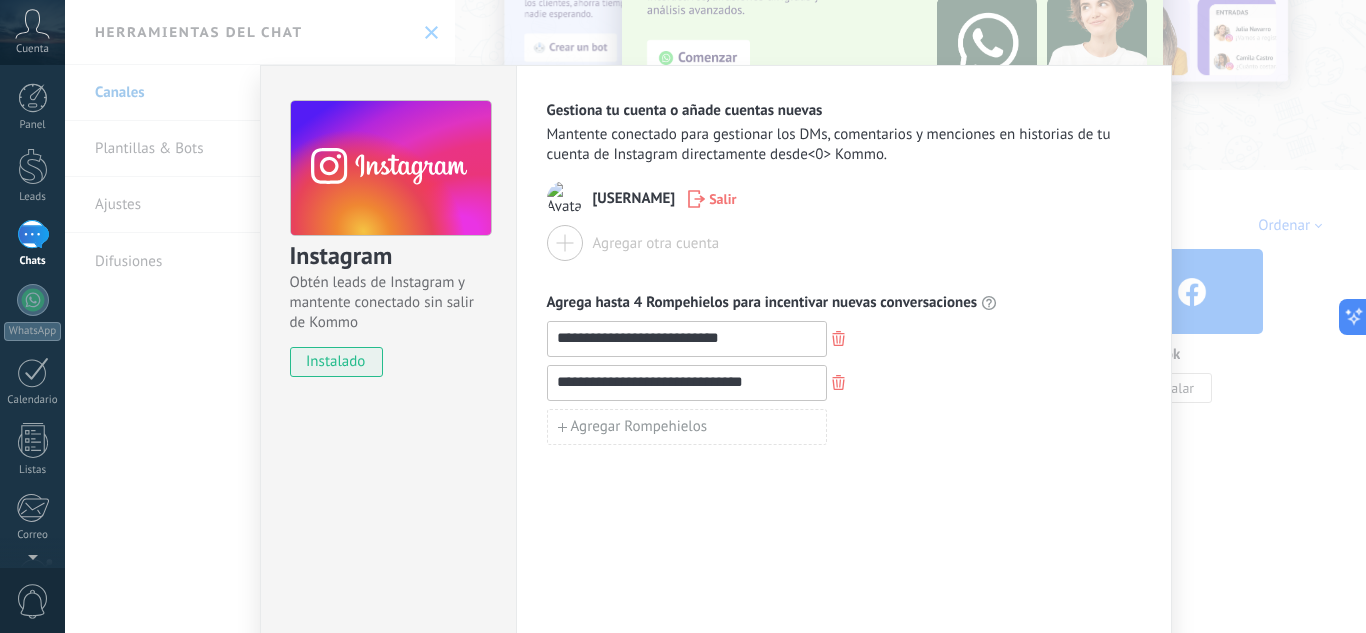 click on "**********" at bounding box center [844, 362] 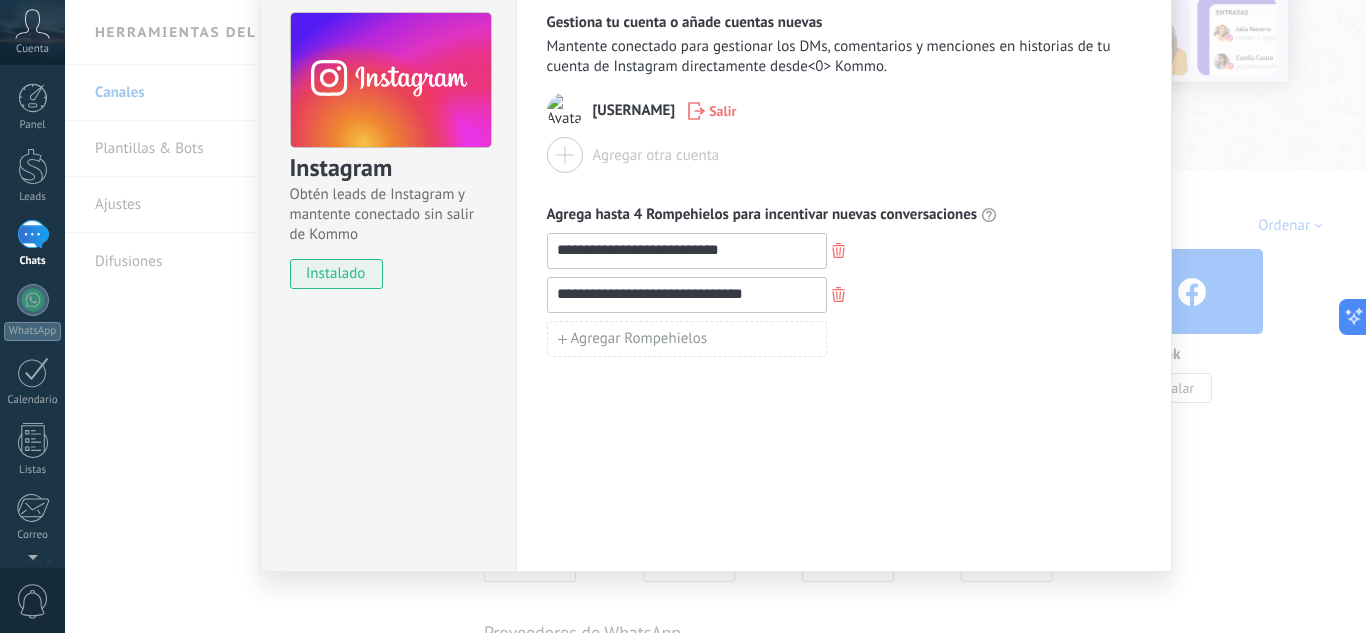 scroll, scrollTop: 102, scrollLeft: 0, axis: vertical 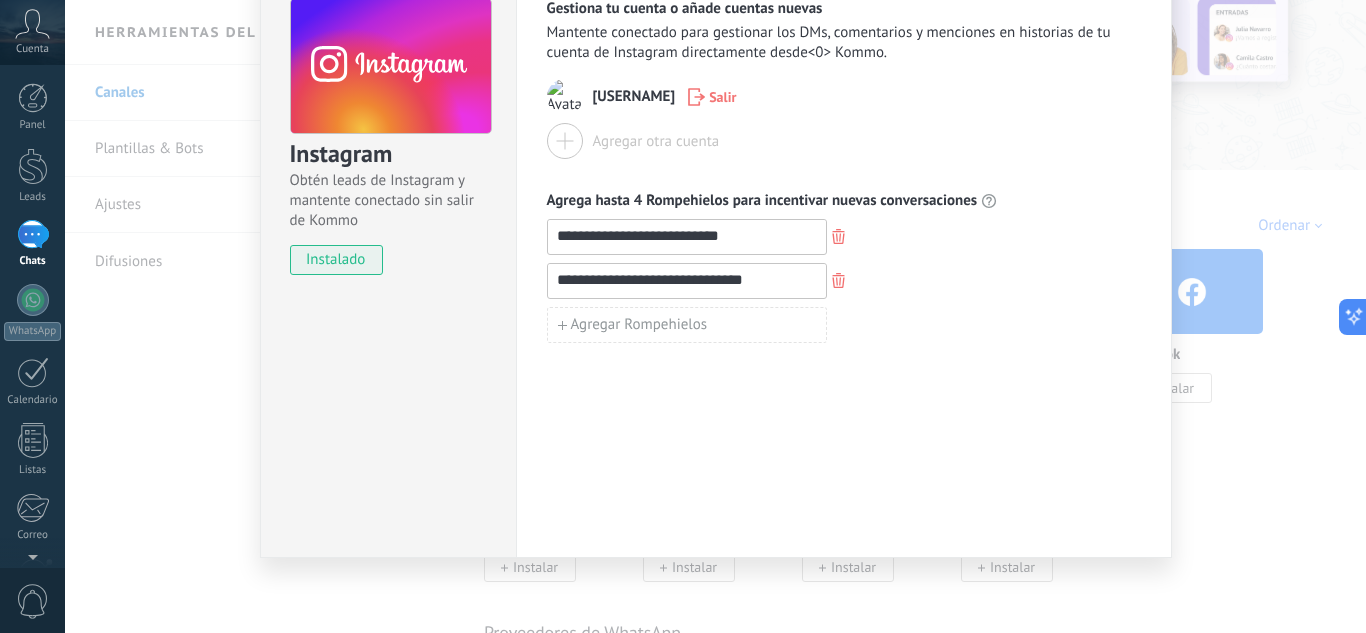 click on "**********" at bounding box center (844, 260) 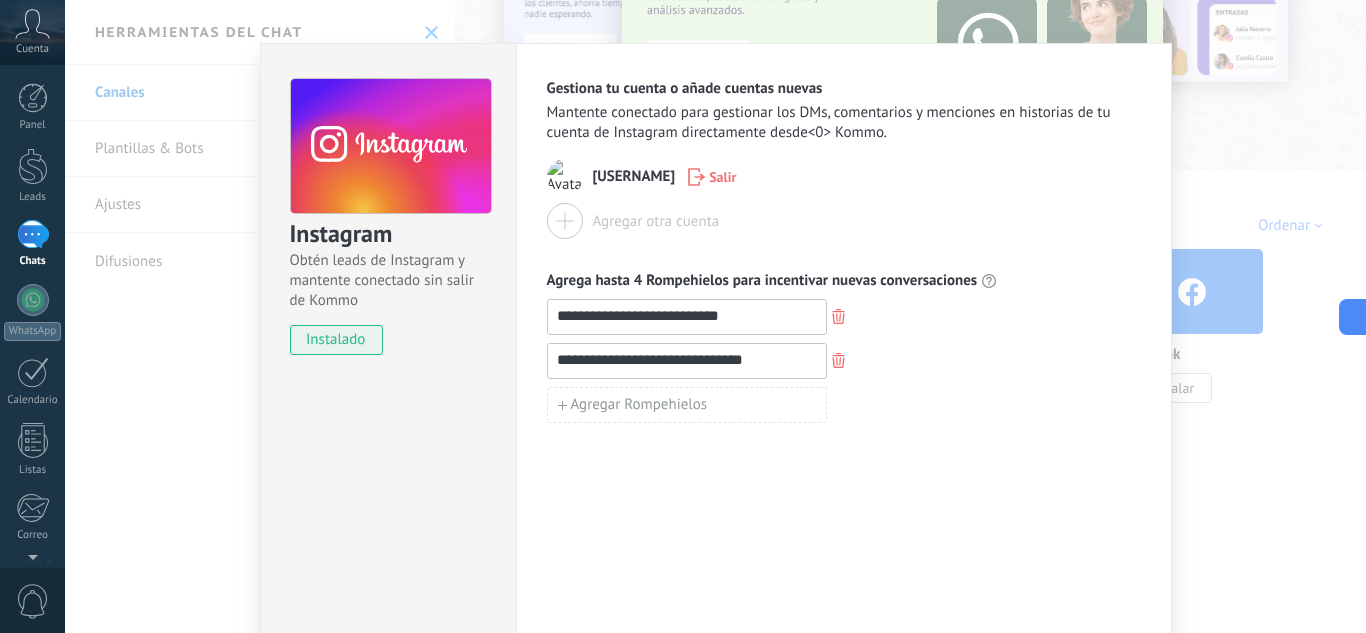 scroll, scrollTop: 0, scrollLeft: 0, axis: both 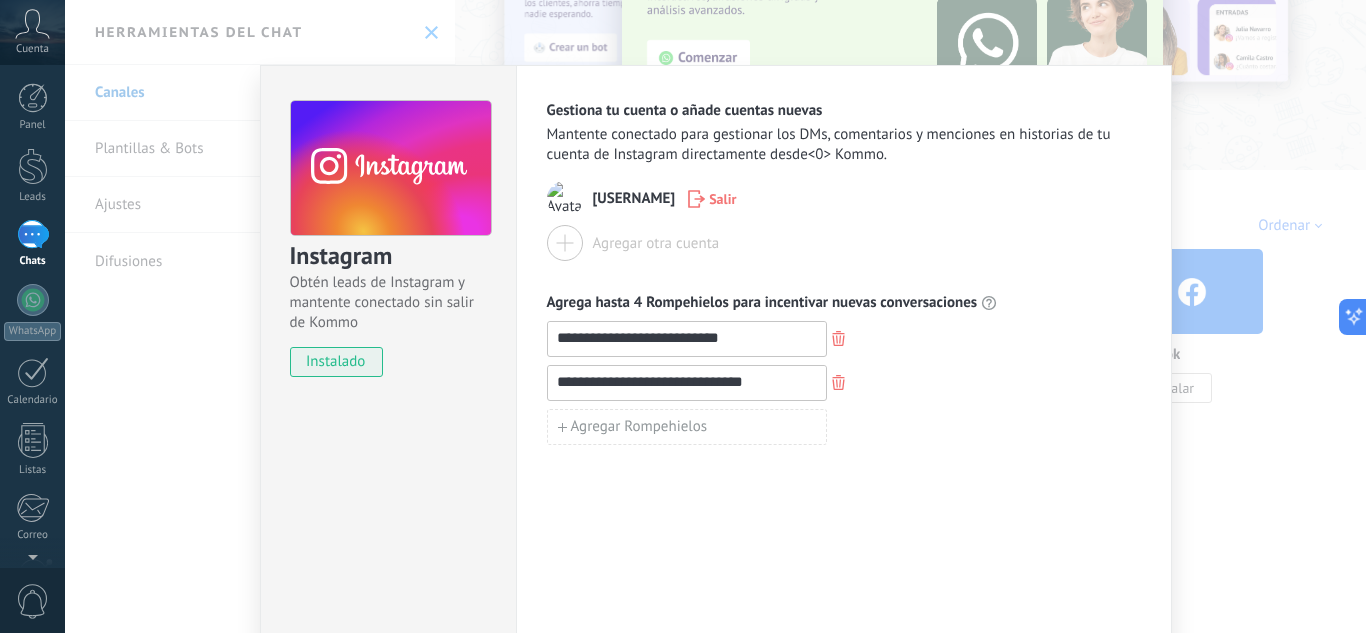 click on "**********" at bounding box center [715, 316] 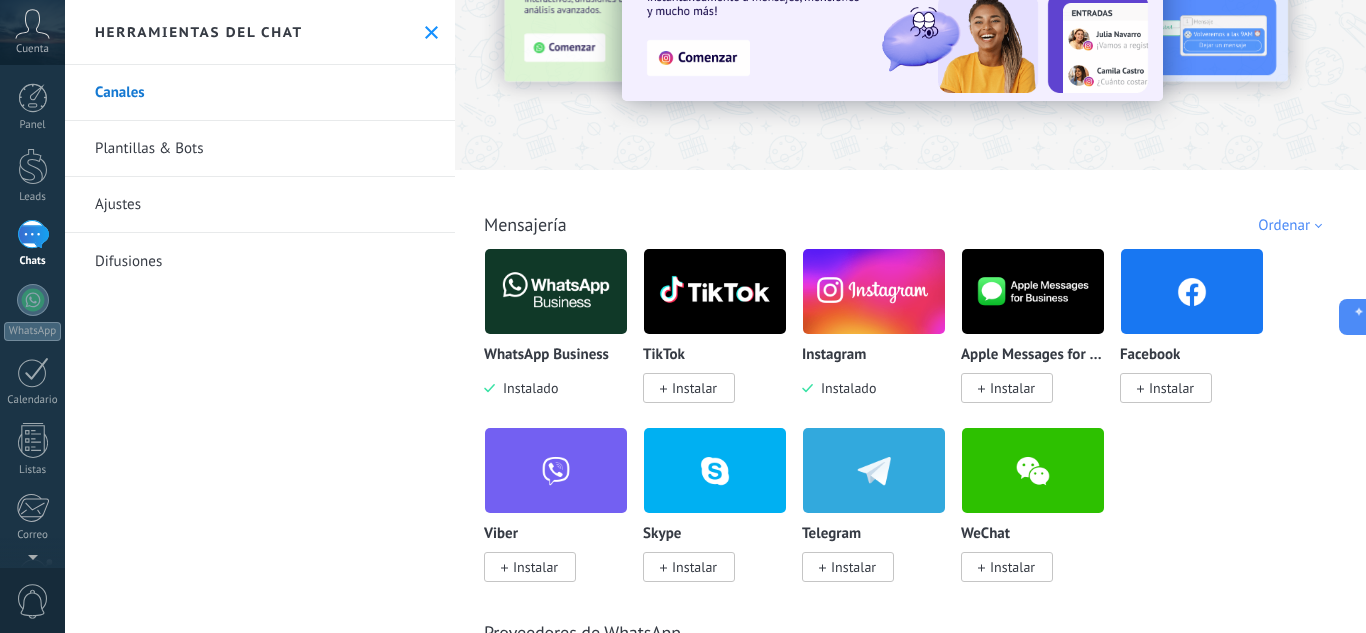 click on "Instalar" at bounding box center [694, 388] 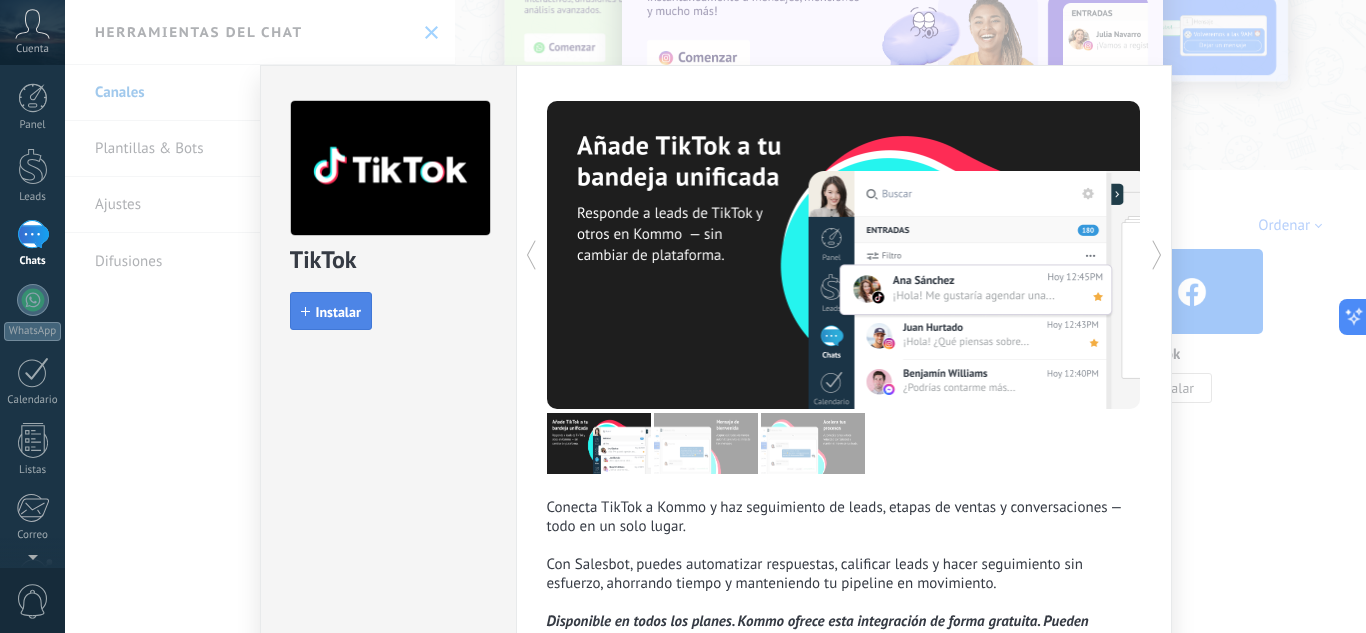 click on "Instalar" at bounding box center (338, 312) 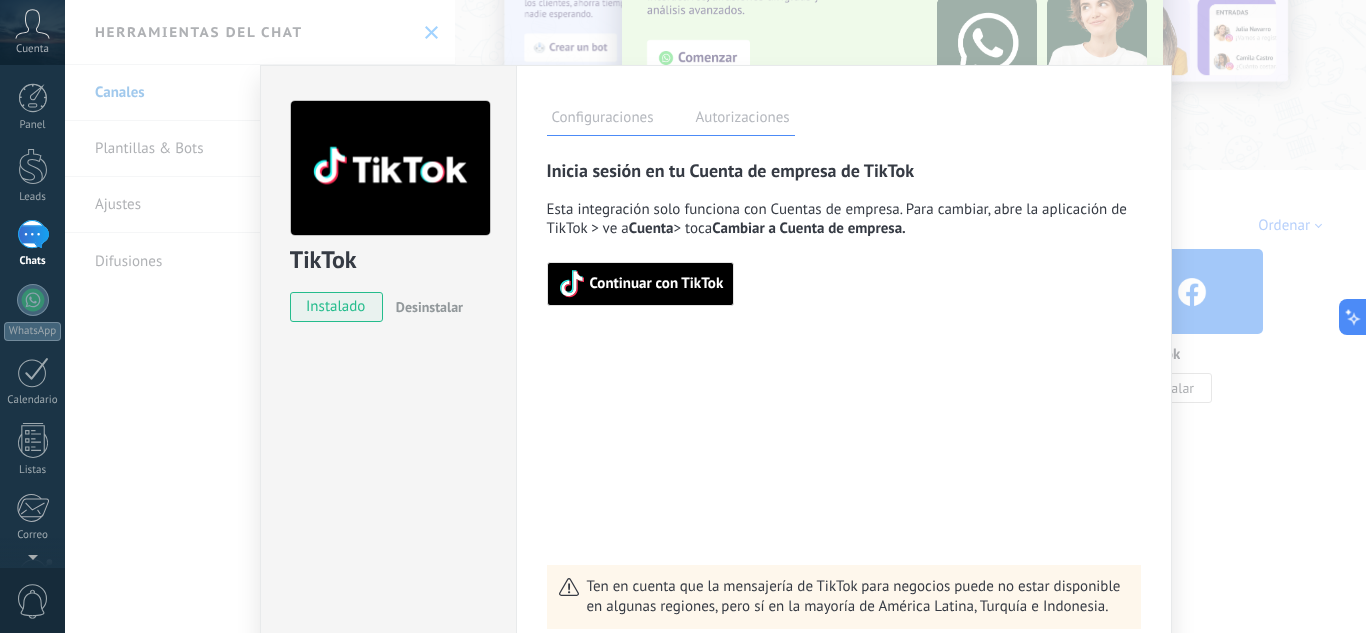 click on "Continuar con TikTok" at bounding box center (657, 284) 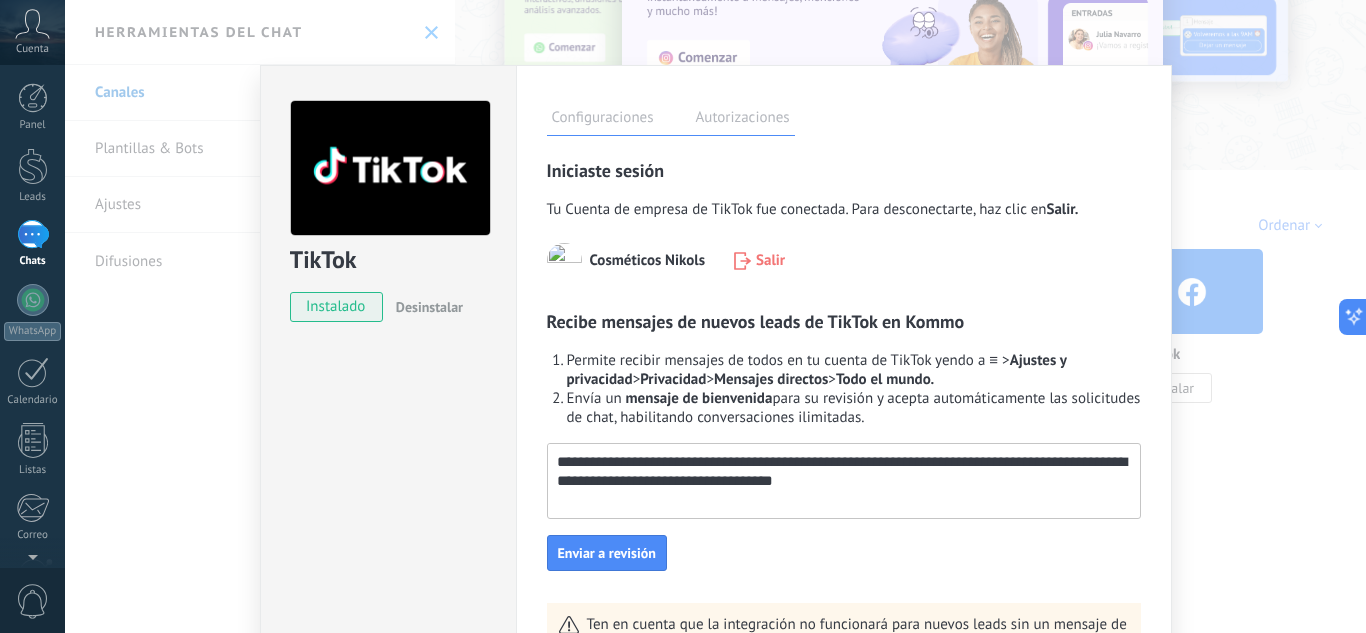 click on "Enviar a revisión" at bounding box center [844, 553] 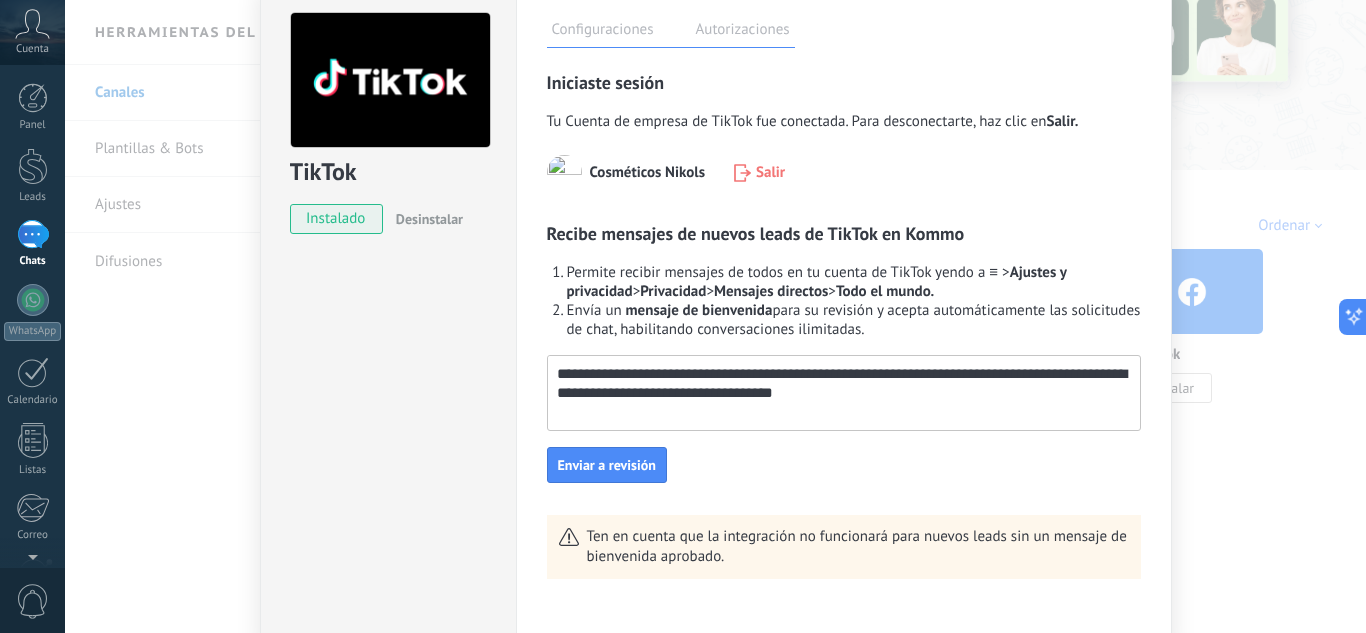 scroll, scrollTop: 120, scrollLeft: 0, axis: vertical 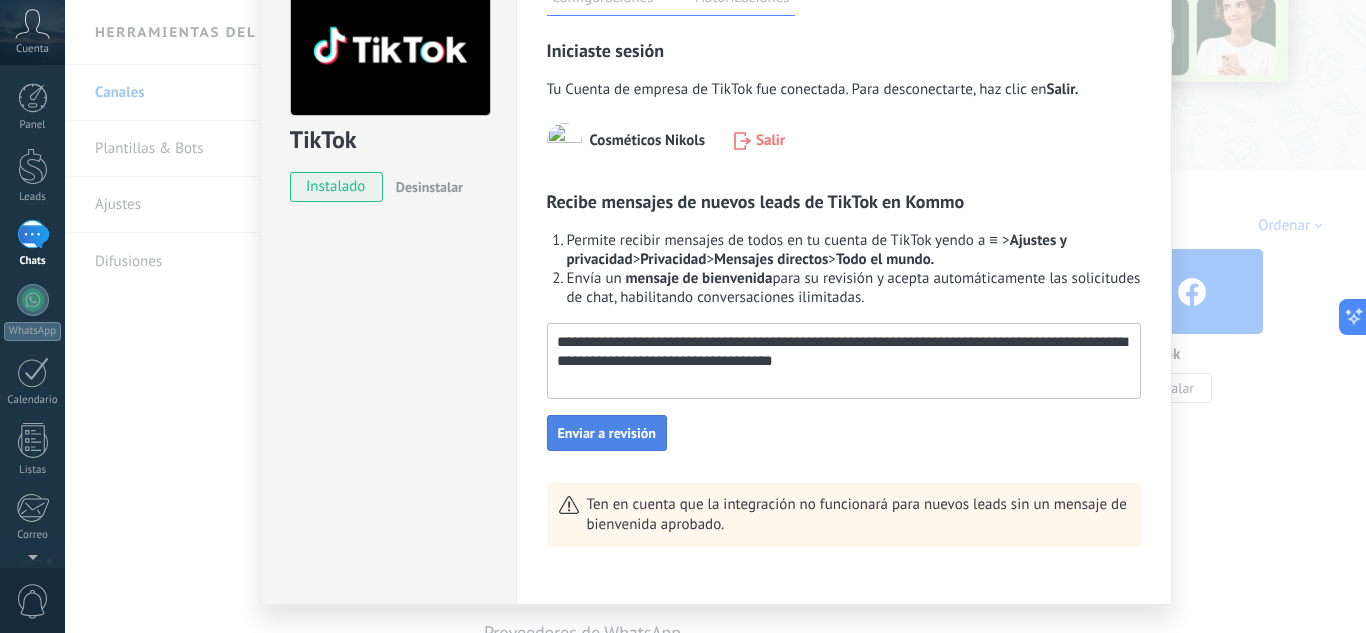 click on "Enviar a revisión" at bounding box center (607, 433) 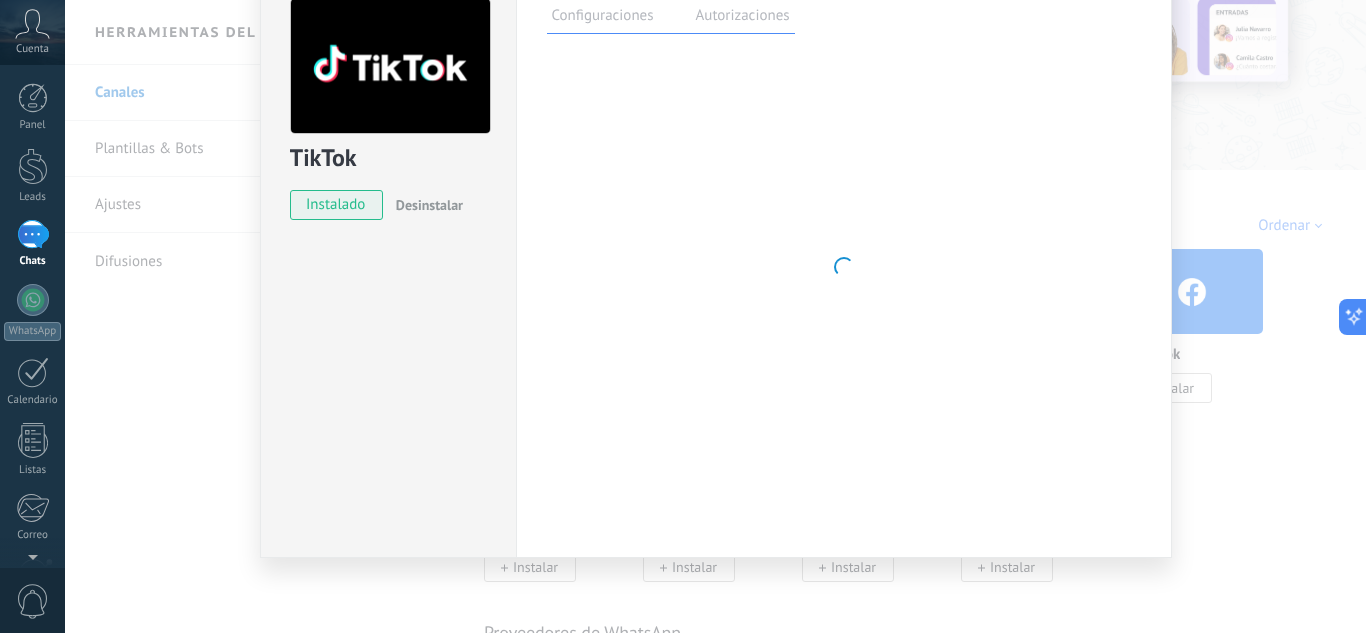scroll, scrollTop: 120, scrollLeft: 0, axis: vertical 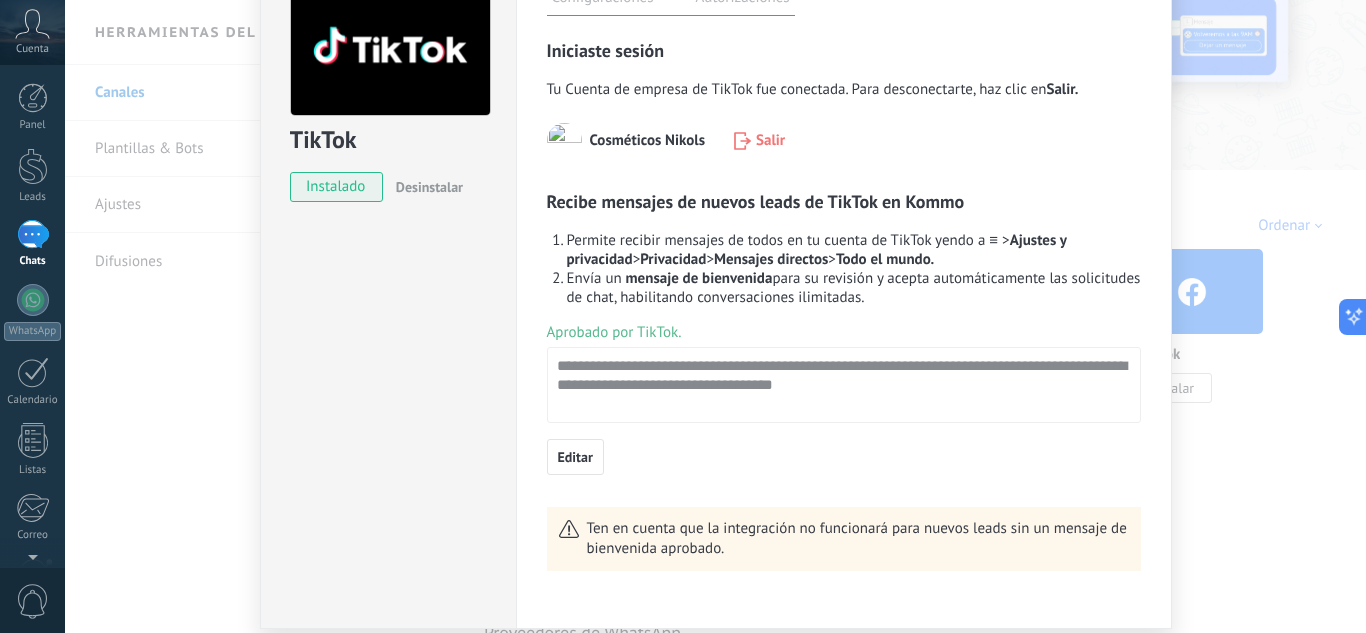 click on "Autorizaciones" at bounding box center [743, 0] 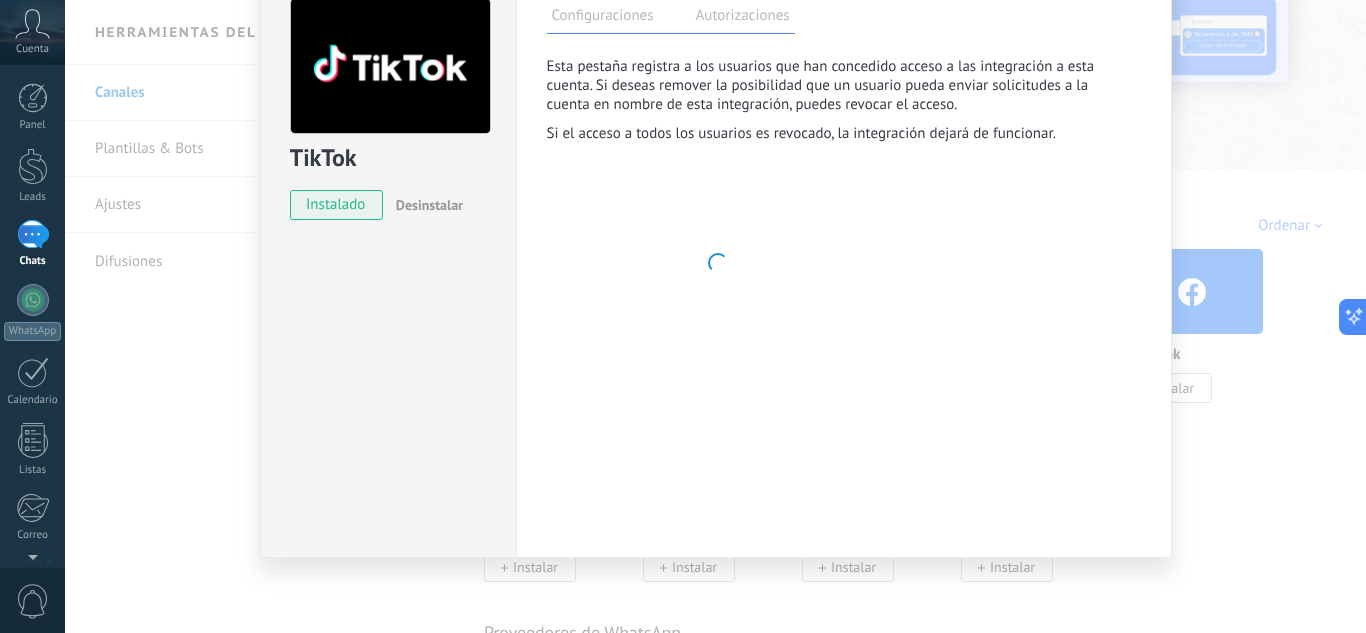 scroll, scrollTop: 102, scrollLeft: 0, axis: vertical 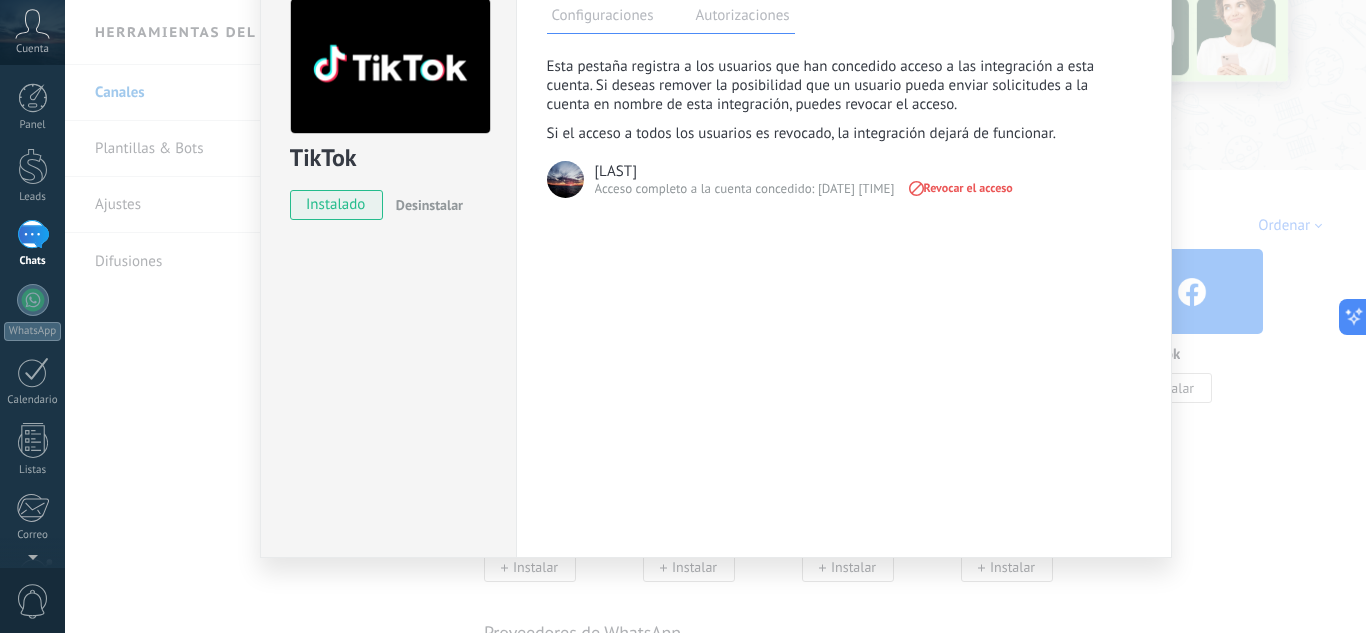 click on "Configuraciones" at bounding box center [603, 18] 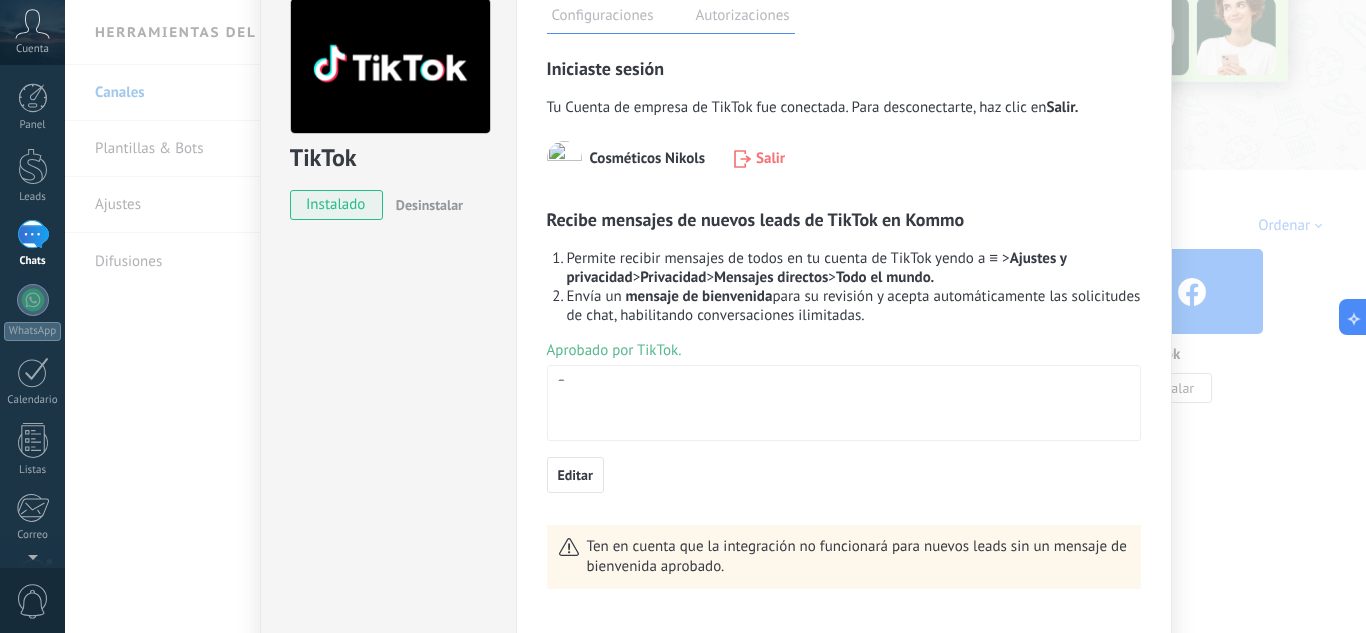 scroll, scrollTop: 120, scrollLeft: 0, axis: vertical 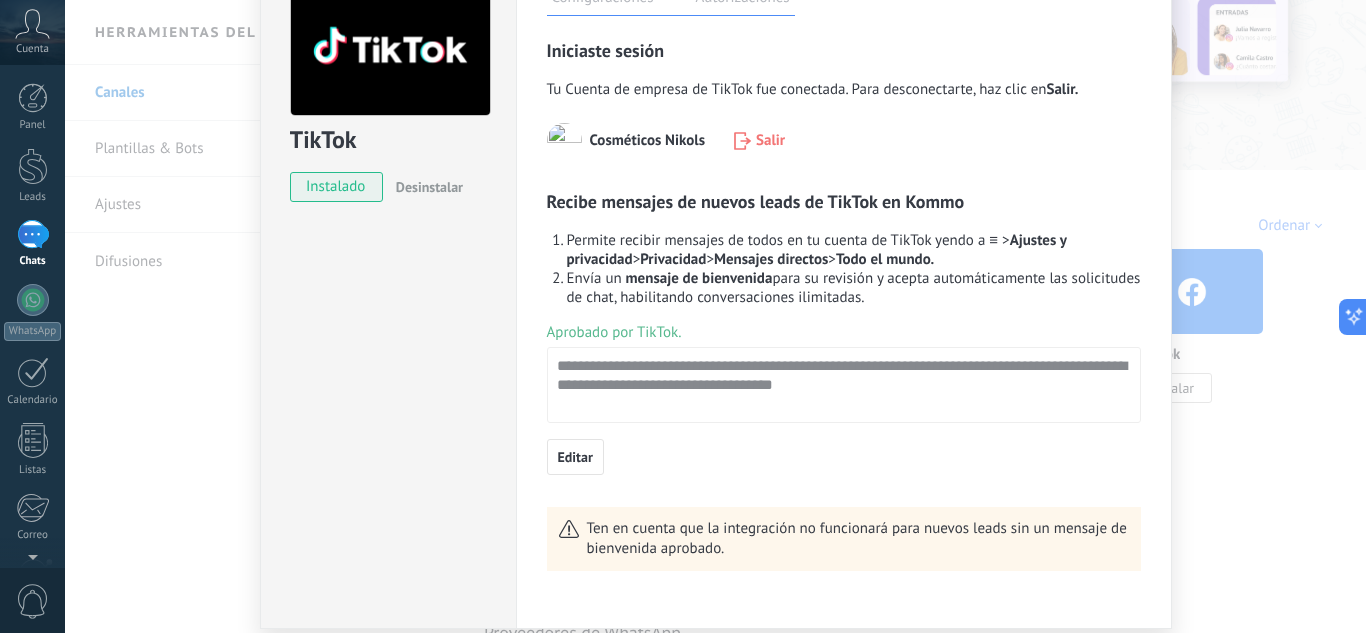 click on "**********" at bounding box center (844, 332) 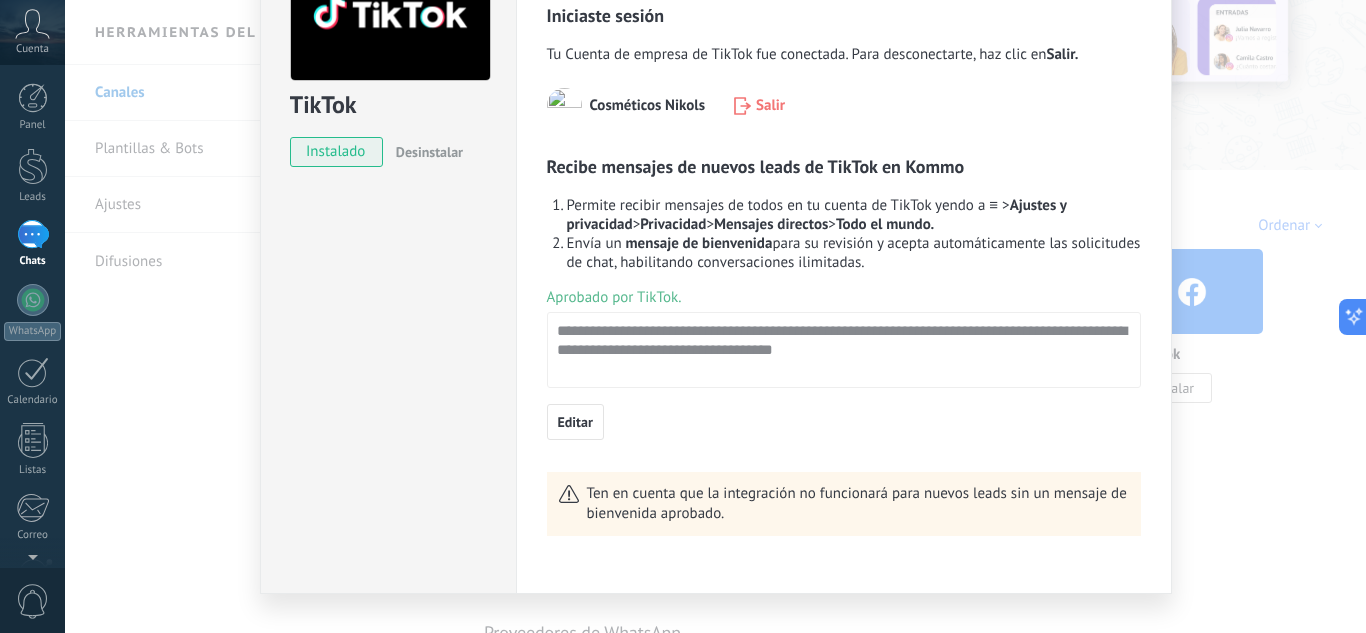 scroll, scrollTop: 160, scrollLeft: 0, axis: vertical 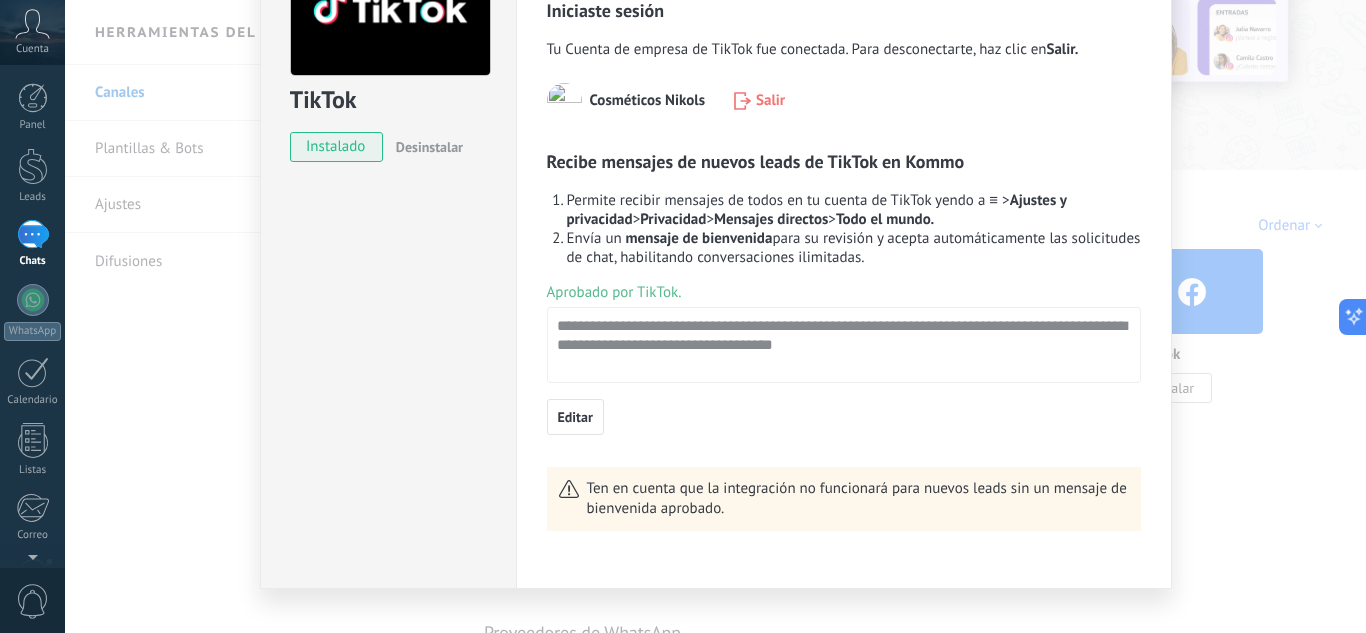 click on "TikTok instalado Desinstalar Configuraciones Autorizaciones Esta pestaña registra a los usuarios que han concedido acceso a las integración a esta cuenta. Si deseas remover la posibilidad que un usuario pueda enviar solicitudes a la cuenta en nombre de esta integración, puedes revocar el acceso. Si el acceso a todos los usuarios es revocado, la integración dejará de funcionar. Esta aplicacion está instalada, pero nadie le ha dado acceso aun. Rastrea, automatiza y cierra tus leads en Kommo más Guardar Iniciaste sesión Tu Cuenta de empresa de TikTok fue conectada. Para desconectarte, haz clic en  Salir. Cosméticos Nikols Salir Recibe mensajes de nuevos leads de TikTok en Kommo Permite recibir mensajes de todos en tu cuenta de TikTok yendo a ≡ >  Ajustes y privacidad  >  Privacidad  >  Mensajes directos  >  Todo el mundo. Envía un  mensaje de bienvenida  para su revisión y acepta automáticamente las solicitudes de chat, habilitando conversaciones ilimitadas. Aprobado por TikTok. Editar" at bounding box center [715, 316] 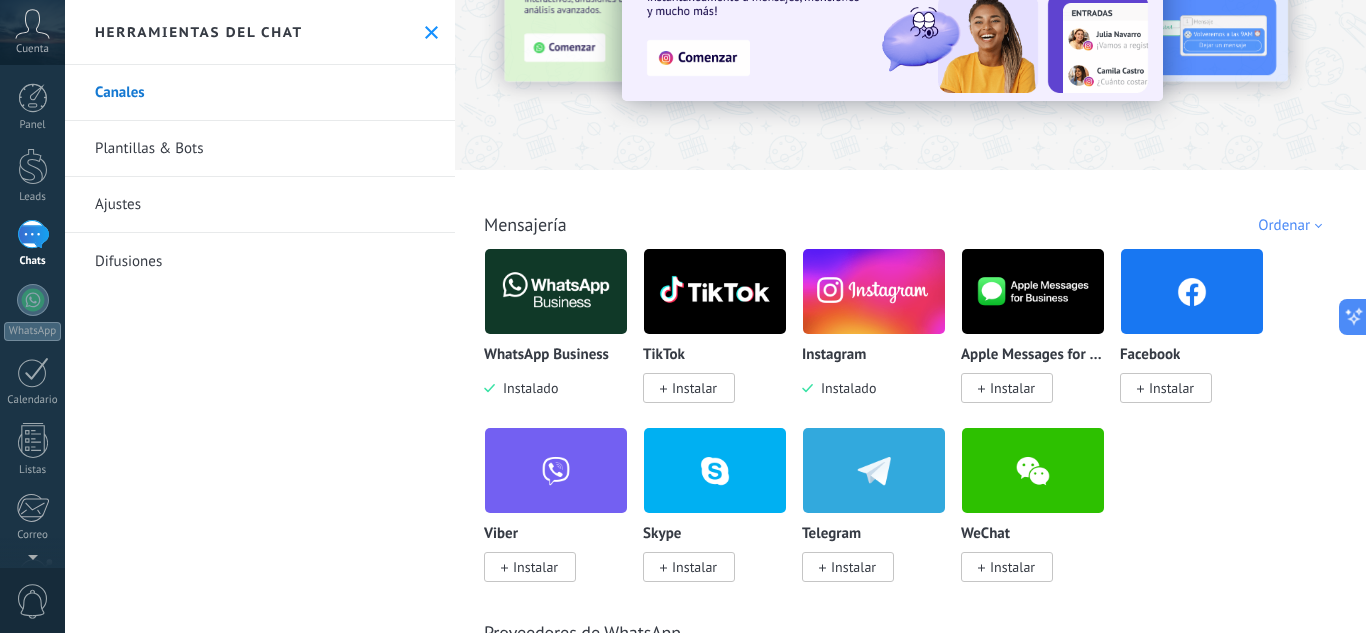 click on "Instalar" at bounding box center (1171, 388) 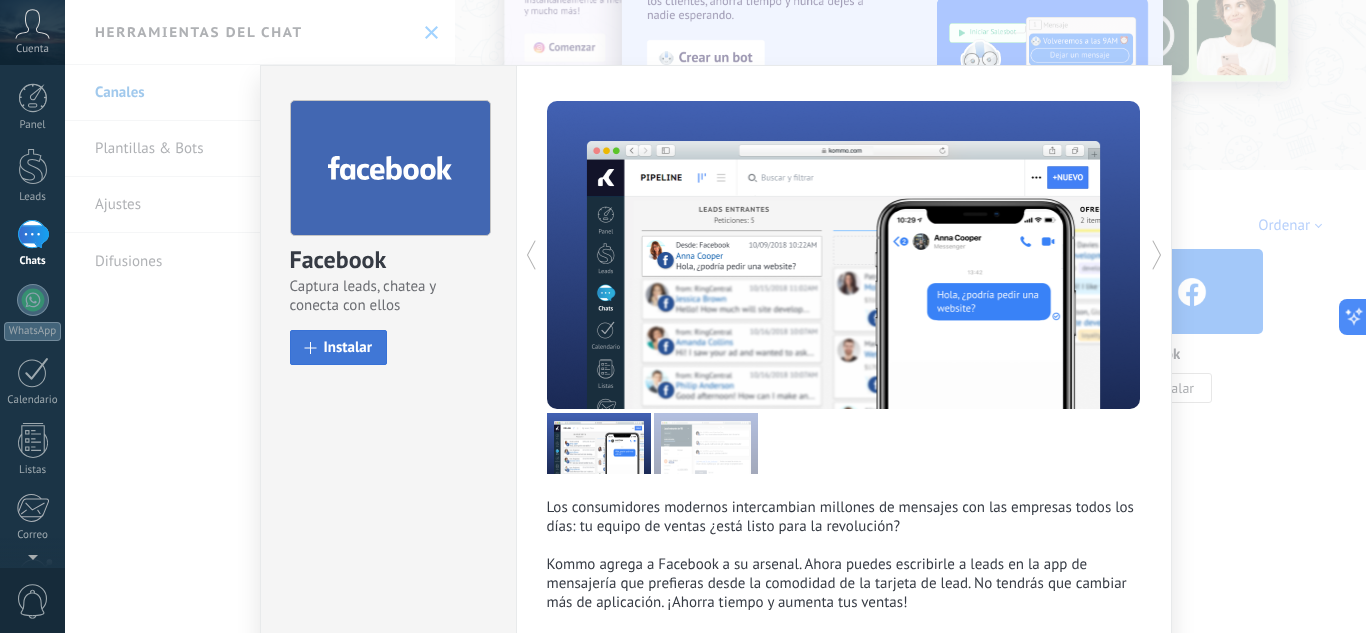 click on "Instalar" at bounding box center (348, 347) 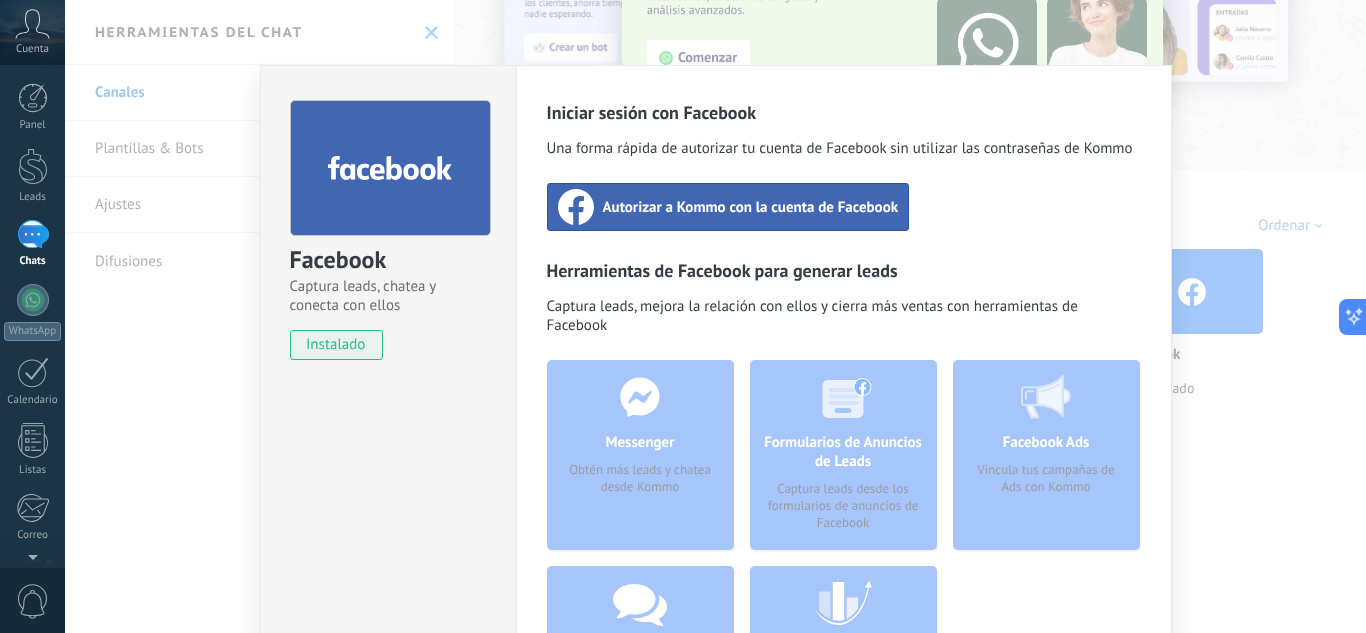 click on "Autorizar a Kommo con la cuenta de Facebook" at bounding box center (751, 207) 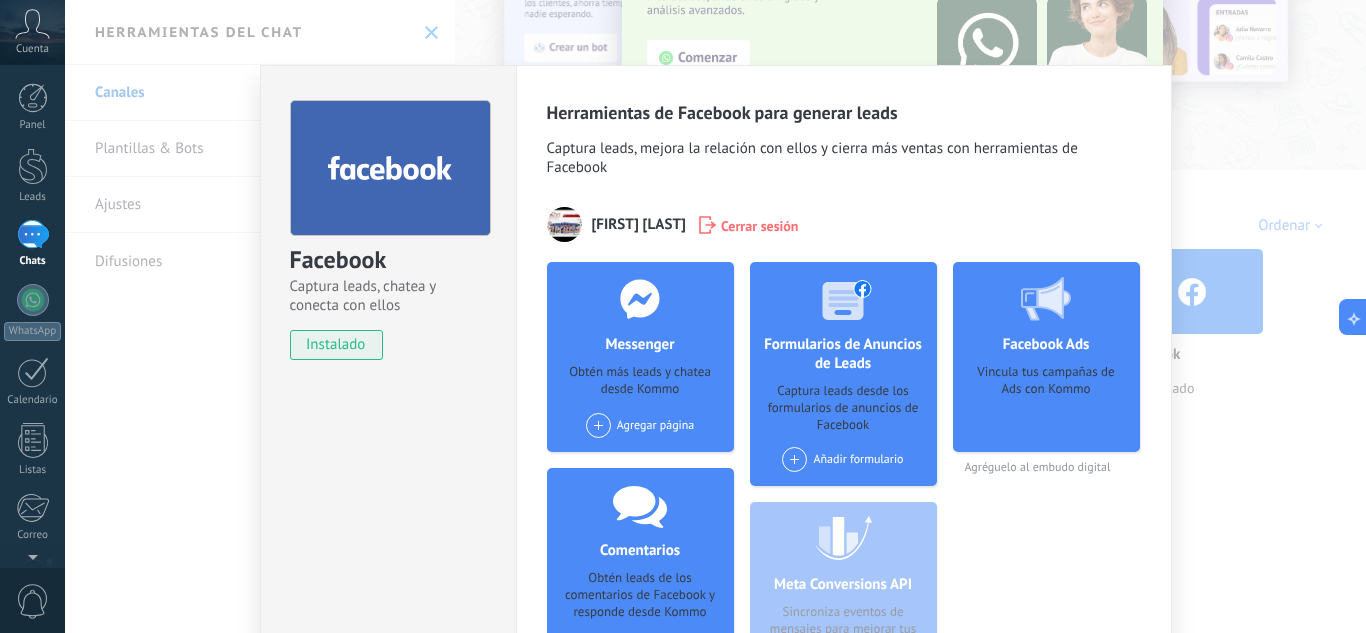 click at bounding box center (598, 425) 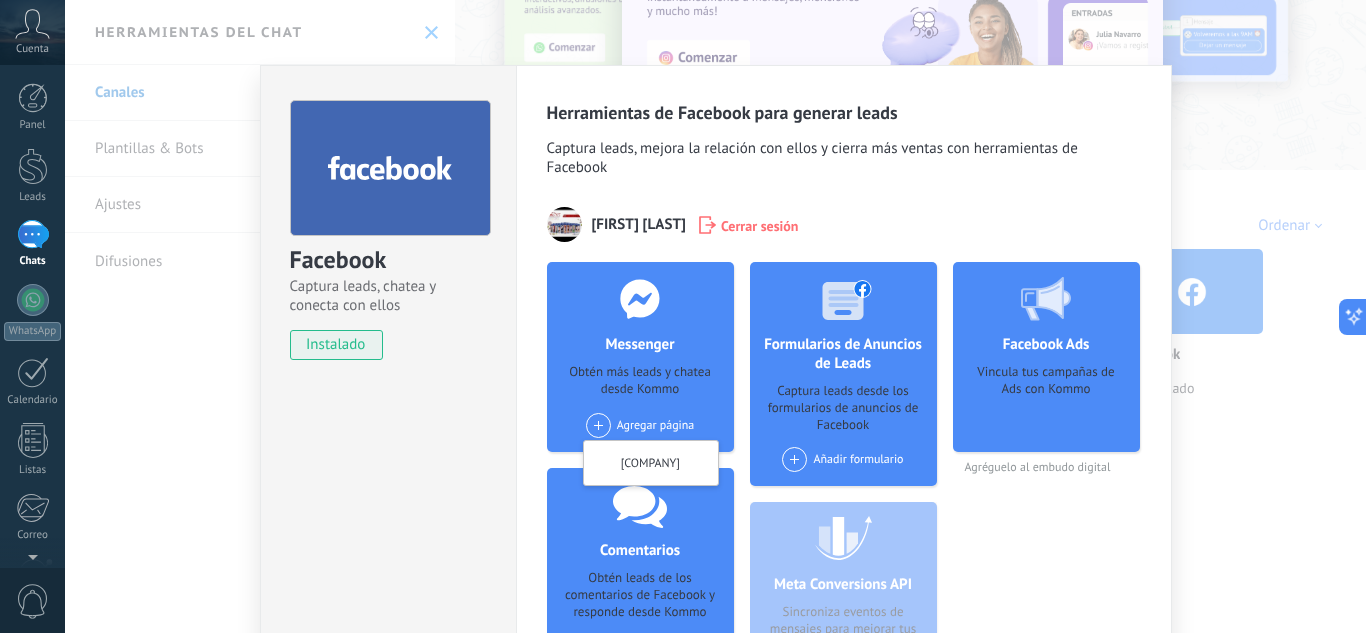 click at bounding box center [598, 425] 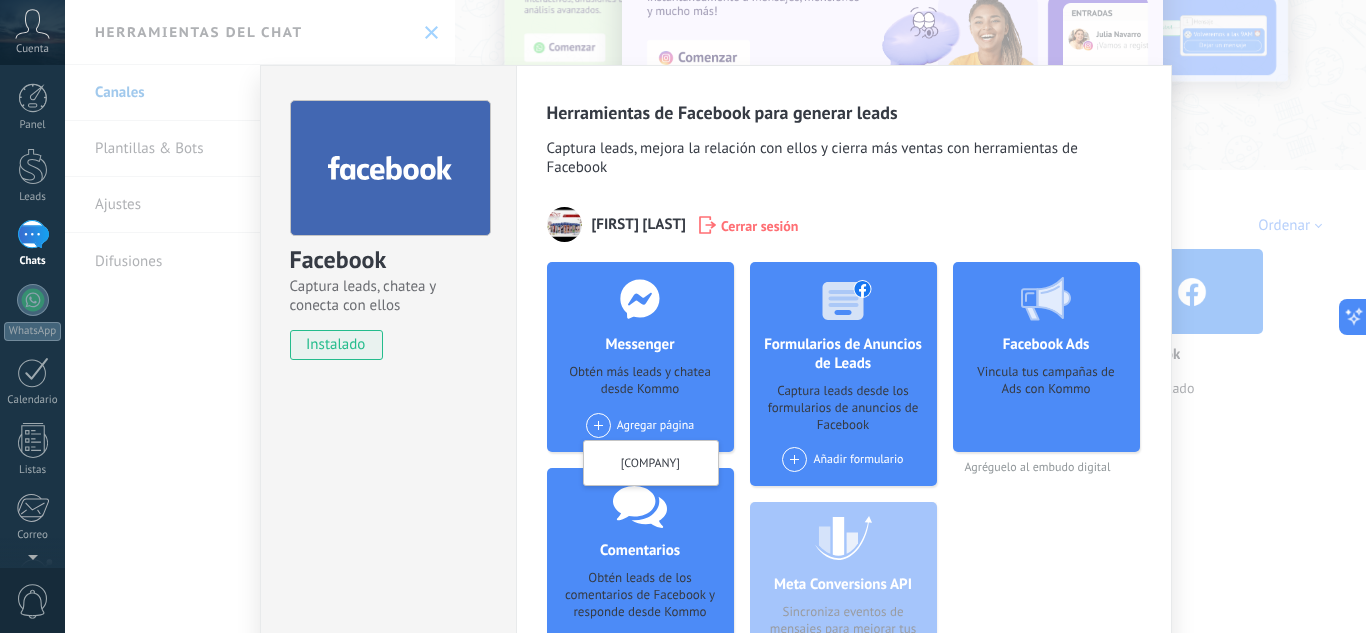 click at bounding box center (598, 425) 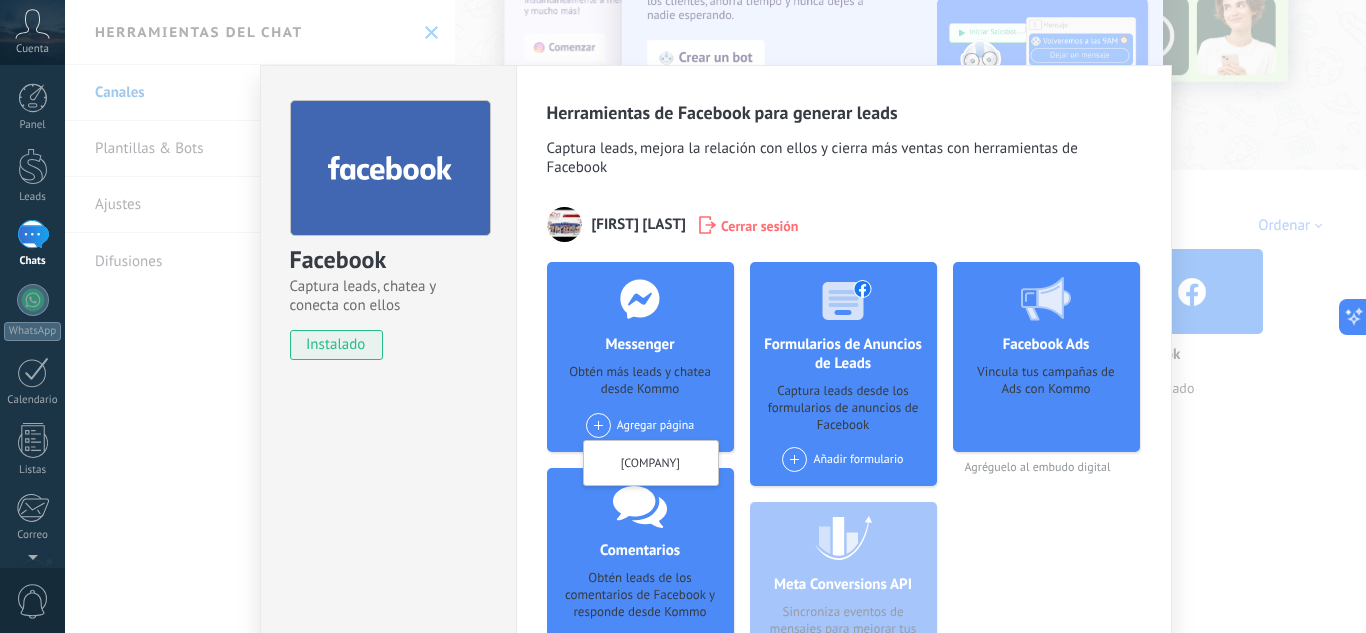 click at bounding box center [794, 459] 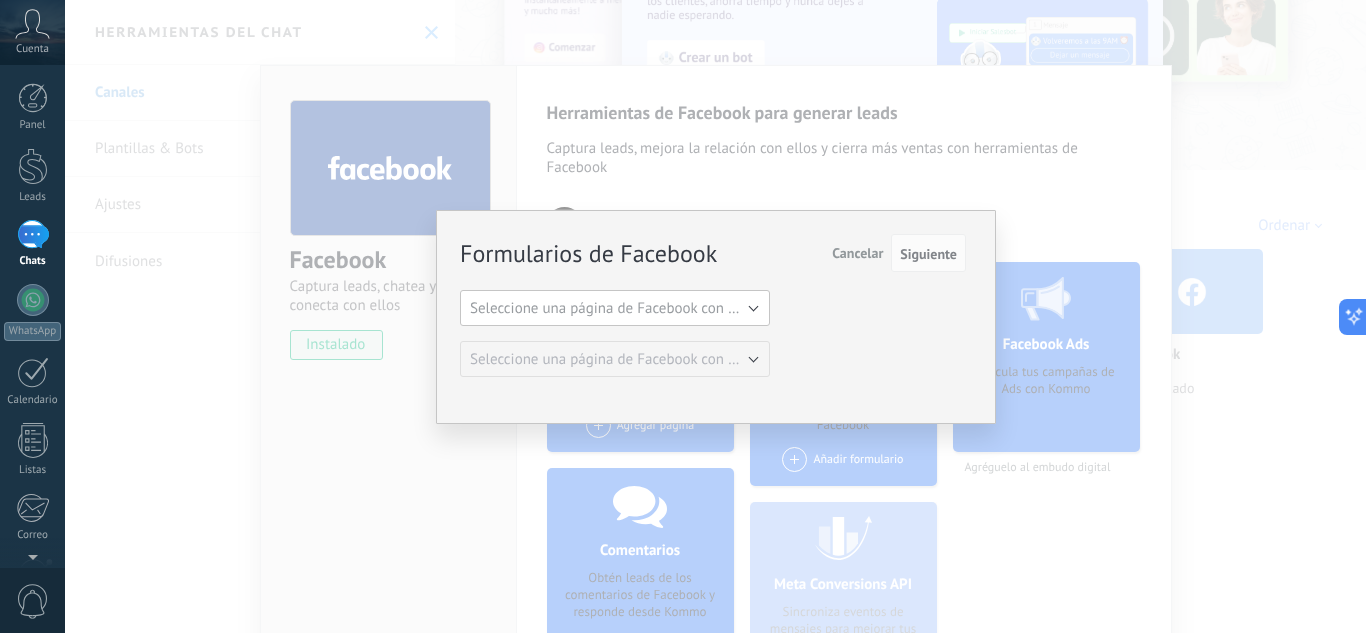 click on "Seleccione una página de Facebook con formas" at bounding box center [621, 308] 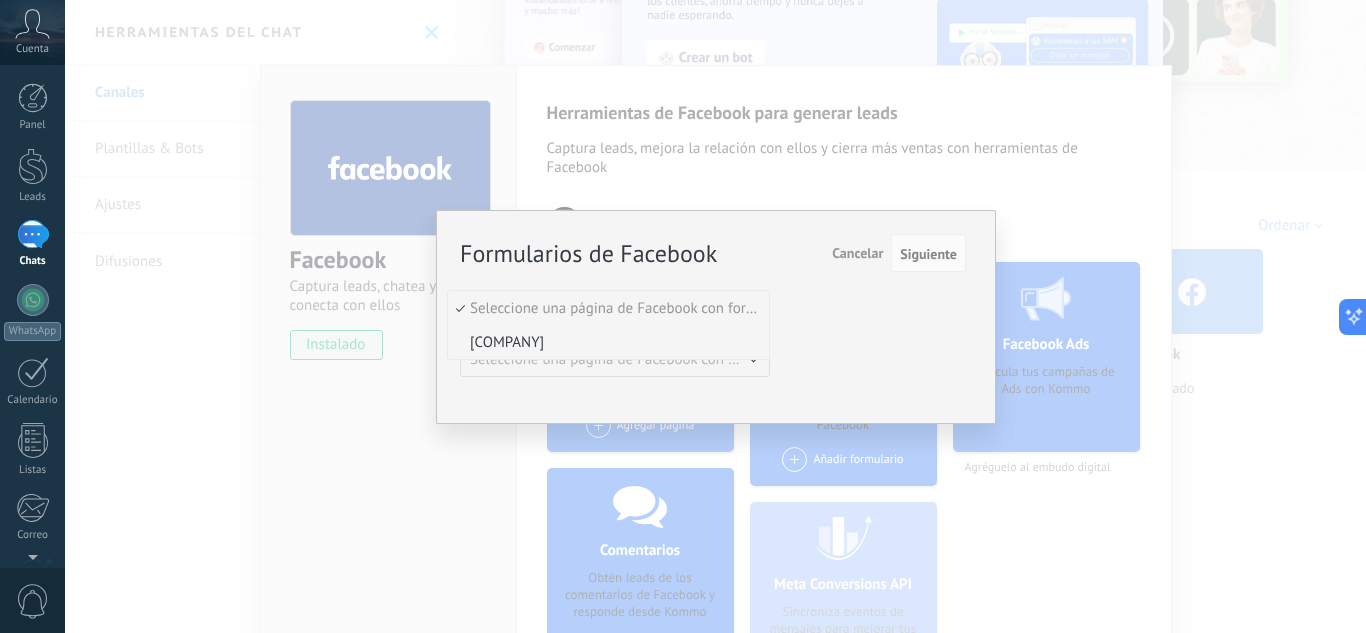 click on "[COMPANY]" at bounding box center [605, 308] 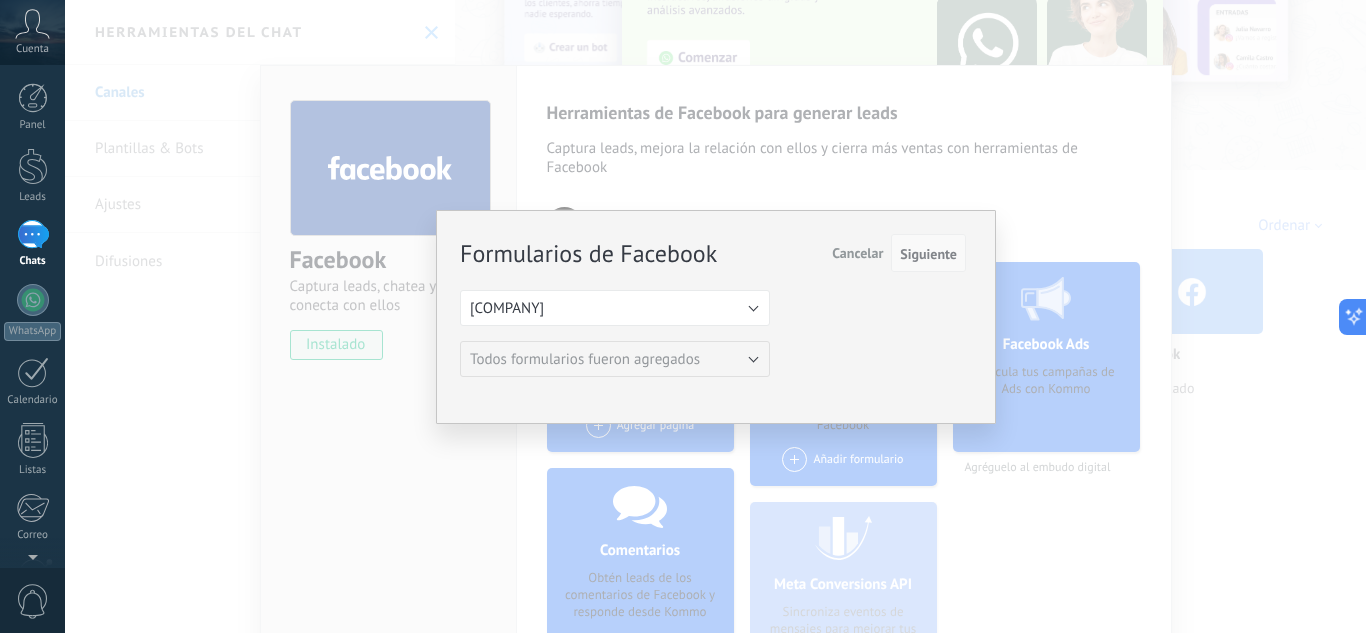 click on "Siguiente" at bounding box center (928, 254) 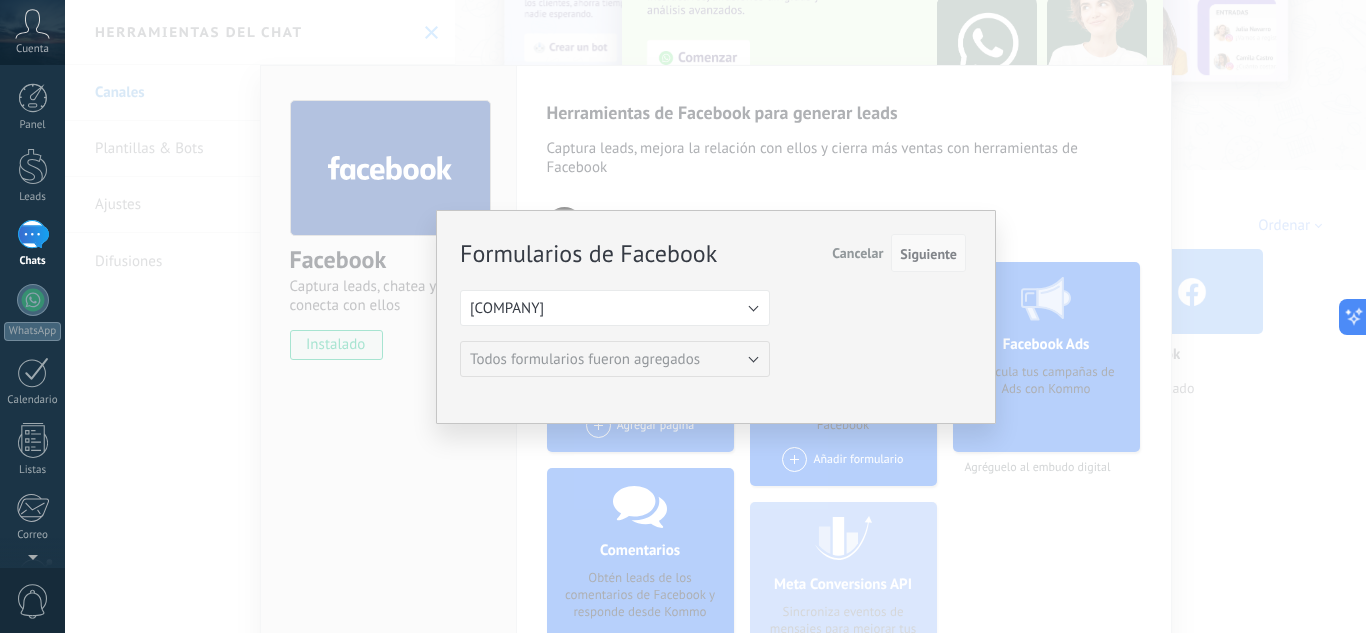 click on "Siguiente" at bounding box center [928, 254] 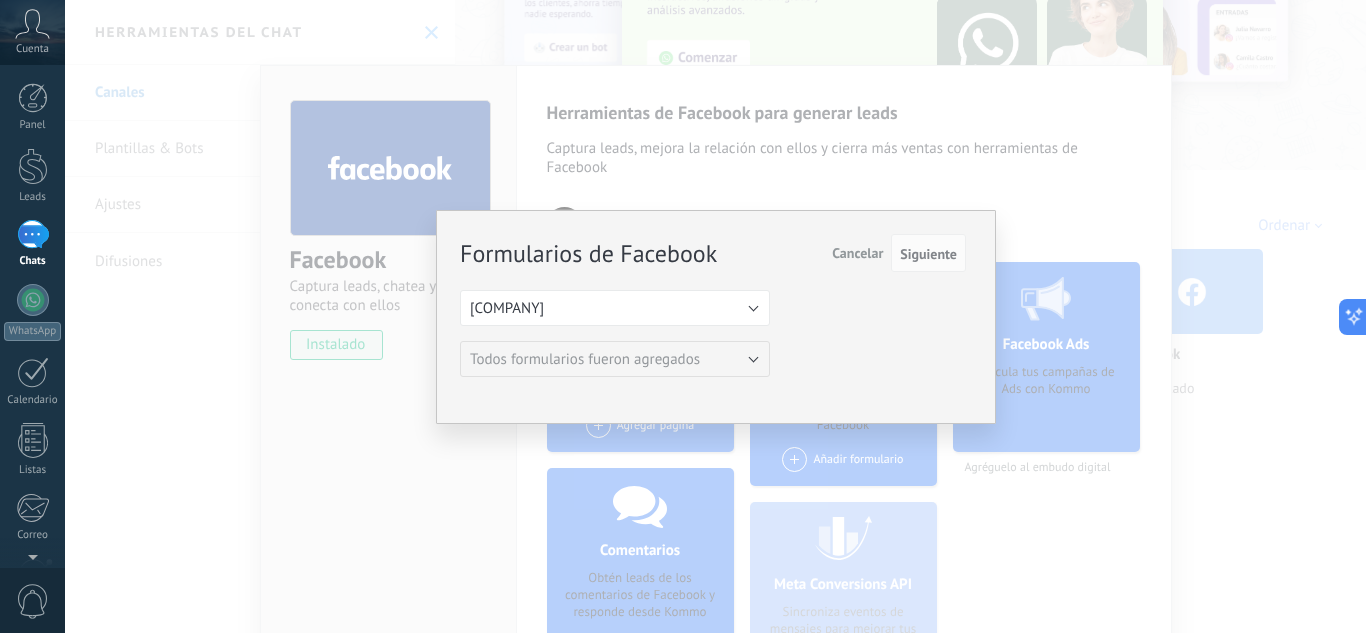 drag, startPoint x: 911, startPoint y: 245, endPoint x: 748, endPoint y: 304, distance: 173.34937 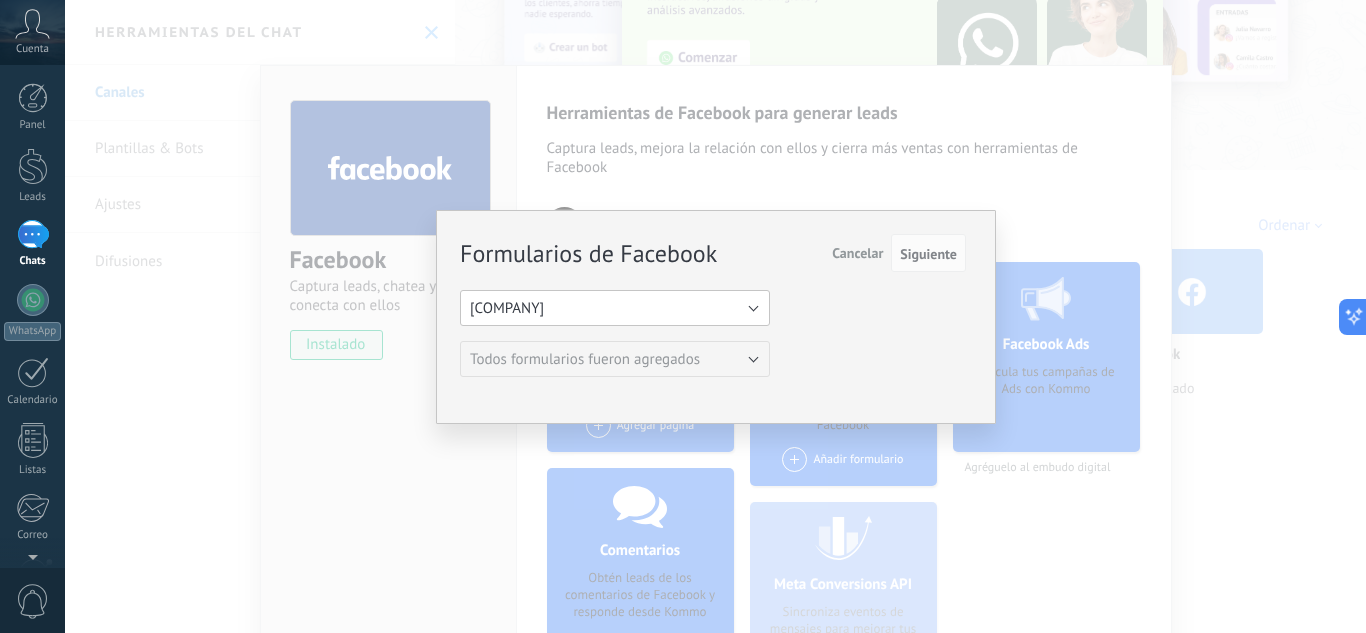 click on "[COMPANY]" at bounding box center (615, 308) 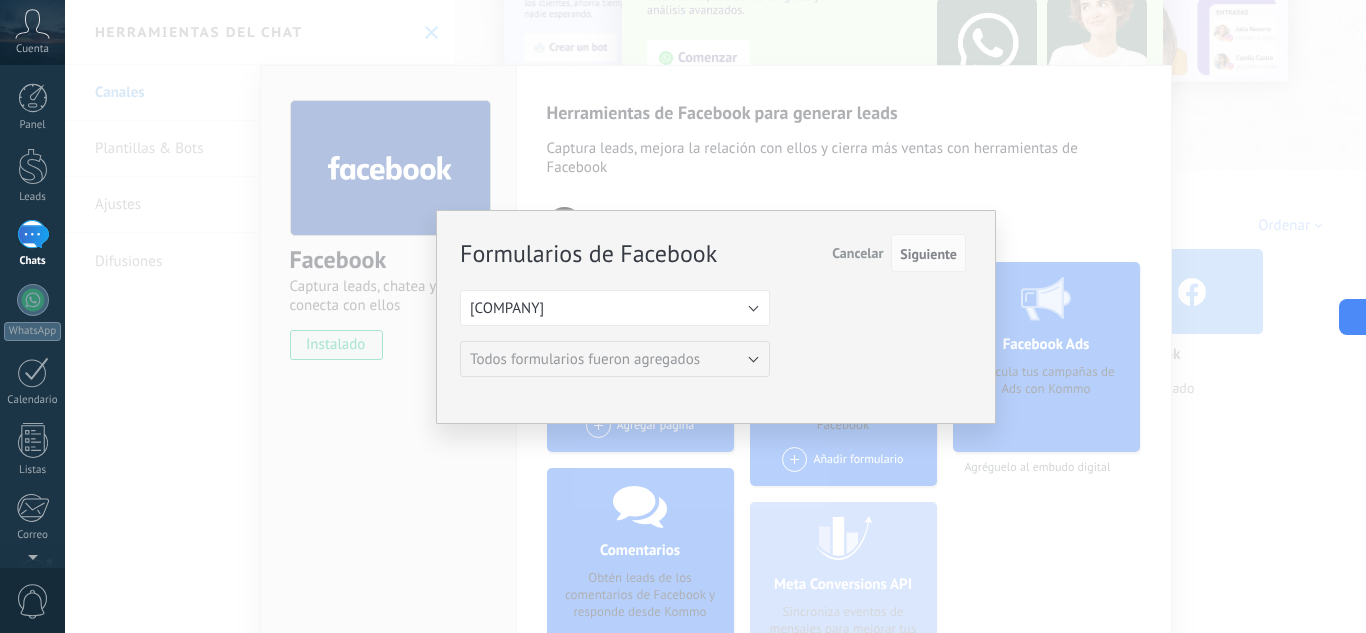 click on "Formularios de Facebook Siguiente Cancelar Seleccione una página de Facebook con formas Cosméticosnikols_oficial Cosméticosnikols_oficial Todos formularios fueron agregados Todos formularios fueron agregados" at bounding box center [713, 306] 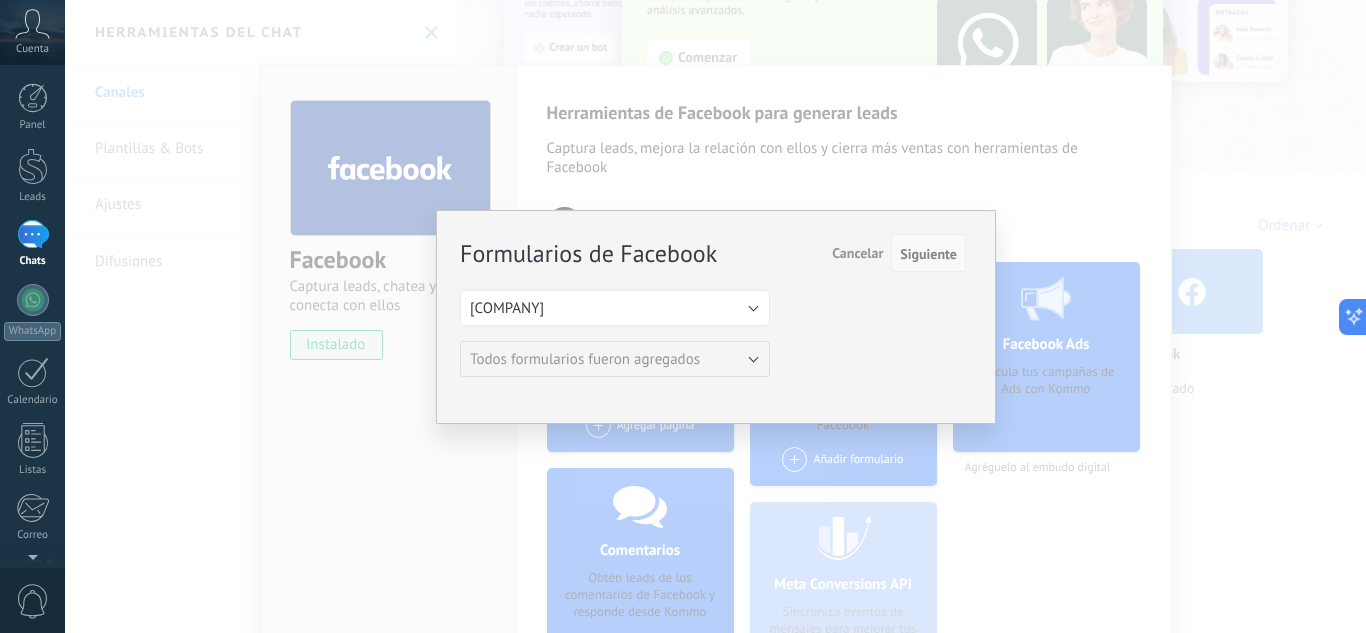 click on "Siguiente" at bounding box center [928, 254] 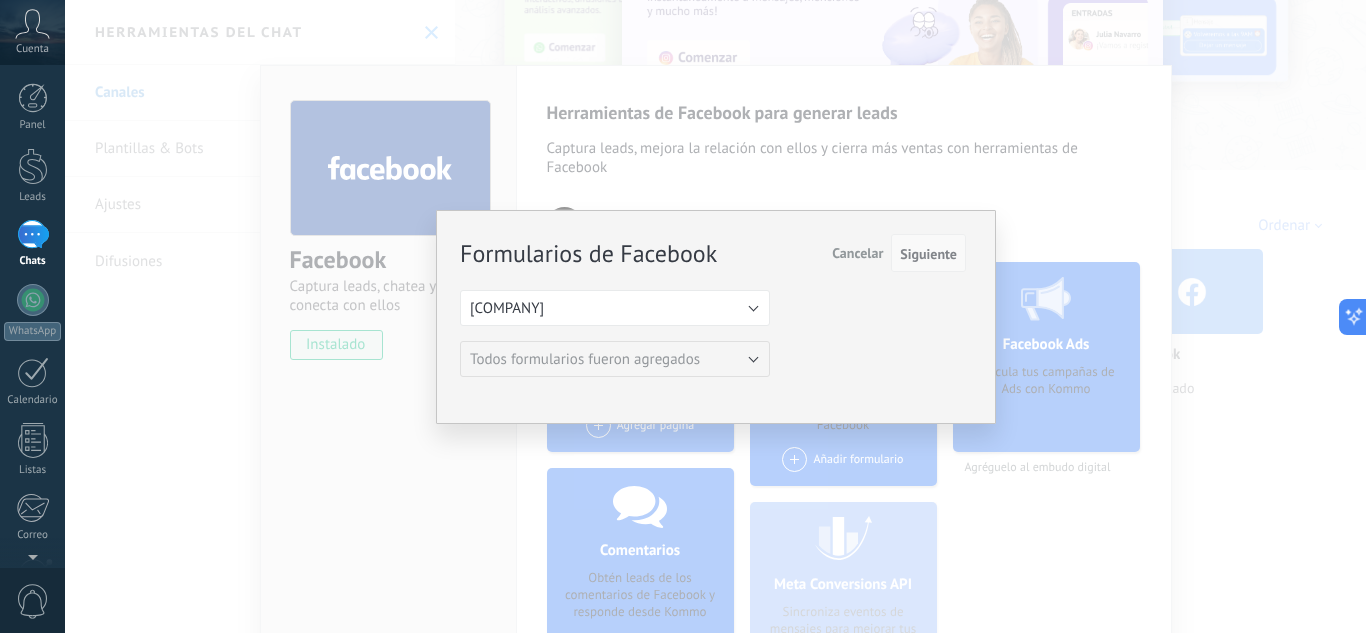 click on "Siguiente" at bounding box center [928, 254] 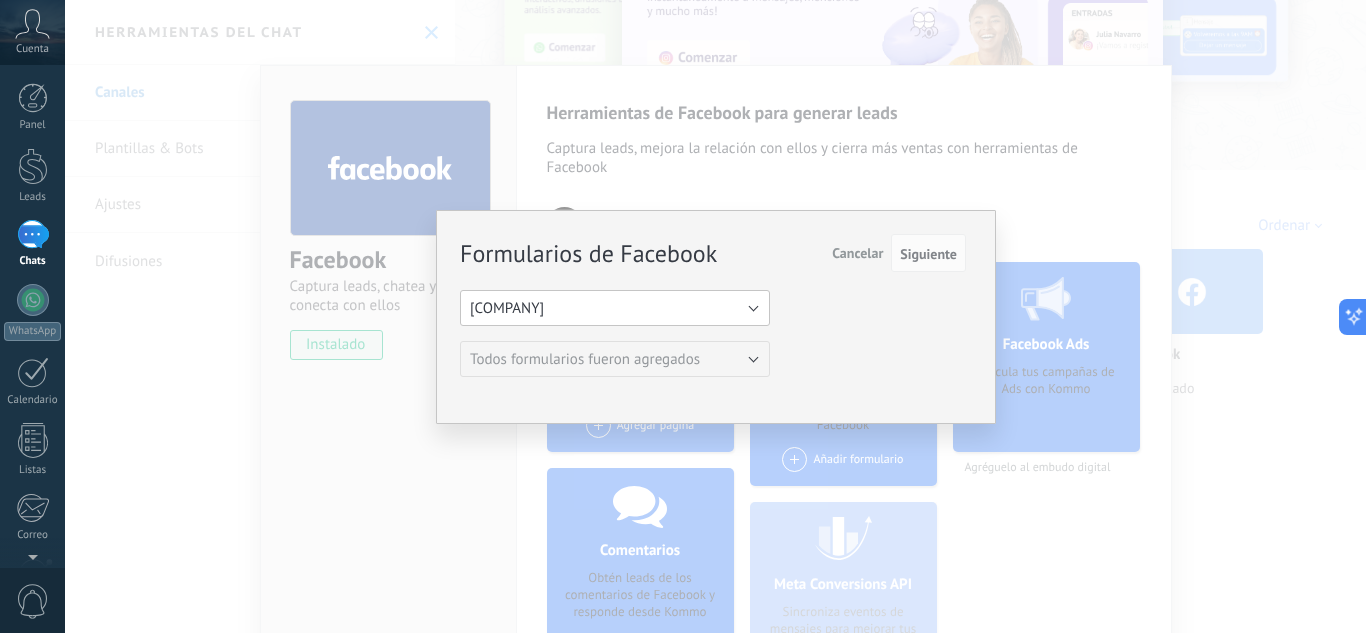 click on "[COMPANY]" at bounding box center [615, 308] 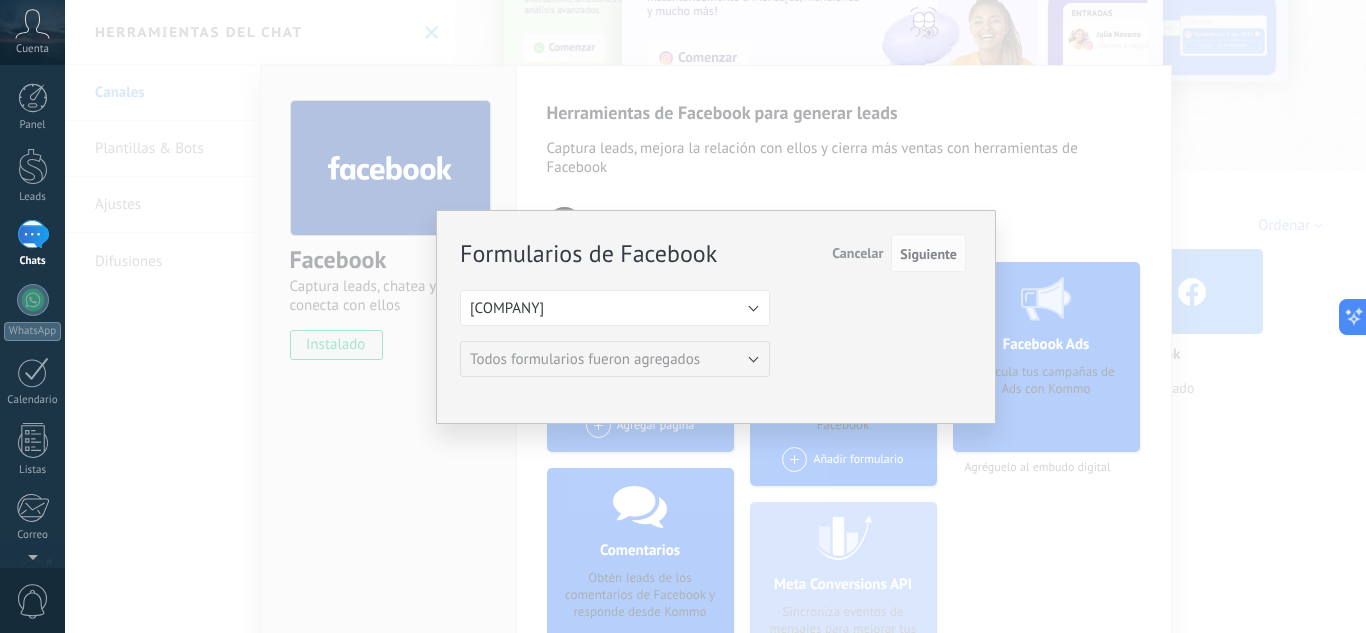 click on "Formularios de Facebook Siguiente Cancelar Seleccione una página de Facebook con formas Cosméticosnikols_oficial Cosméticosnikols_oficial Todos formularios fueron agregados Todos formularios fueron agregados" at bounding box center (713, 306) 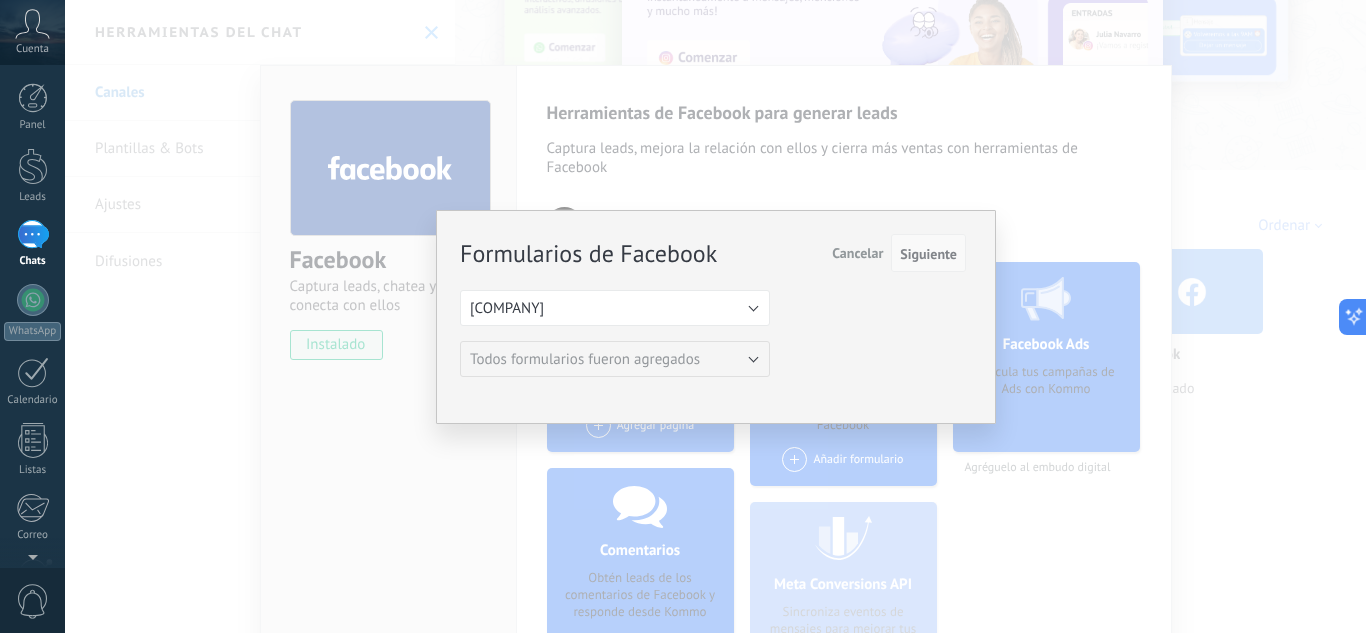 click on "Siguiente" at bounding box center (928, 254) 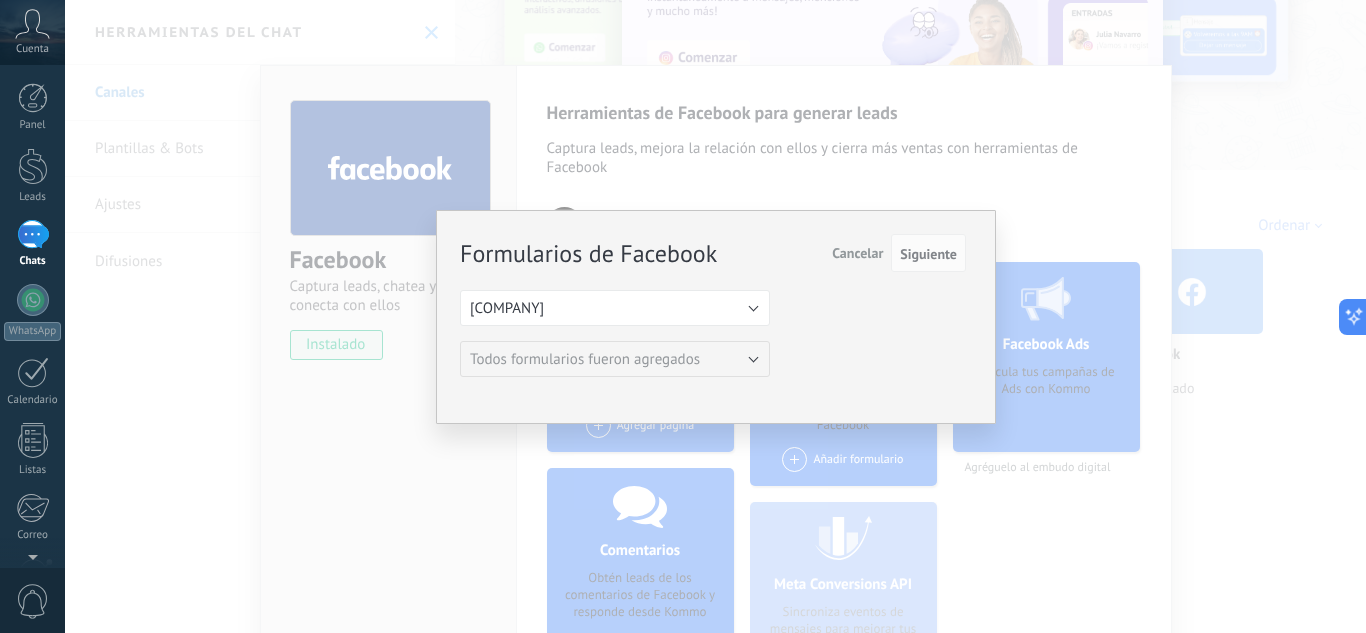 click on "Formularios de Facebook Siguiente Cancelar Seleccione una página de Facebook con formas Cosméticosnikols_oficial Cosméticosnikols_oficial Todos formularios fueron agregados Todos formularios fueron agregados" at bounding box center (715, 316) 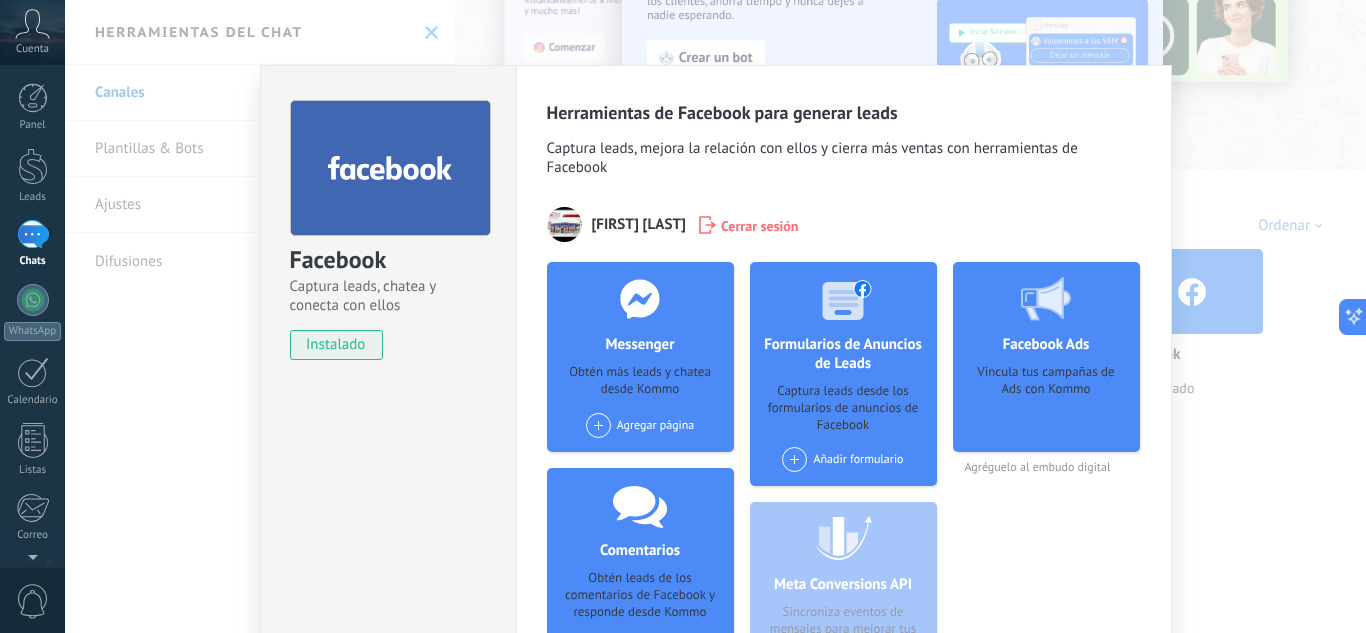 click on "Vincula tus campañas de Ads con Kommo" at bounding box center (640, 382) 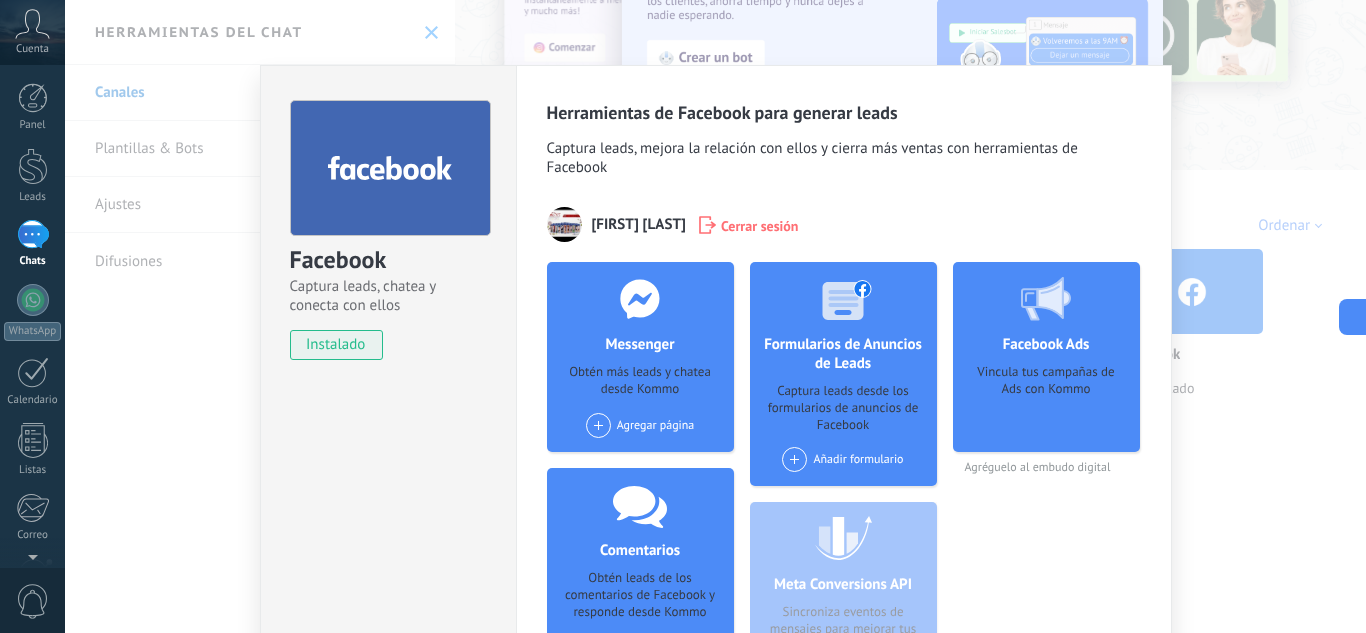 click at bounding box center [640, 298] 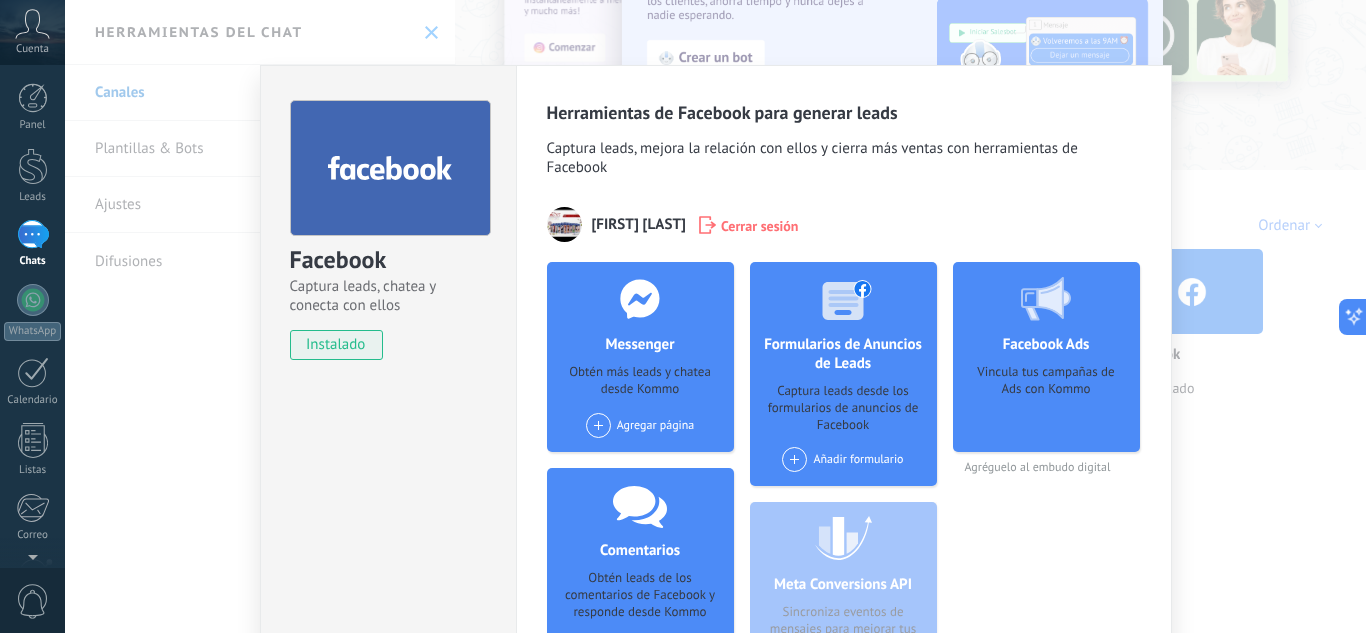 click on "Facebook Ads Vincula tus campañas de Ads con Kommo Agréguelo al embudo digital" at bounding box center (1046, 485) 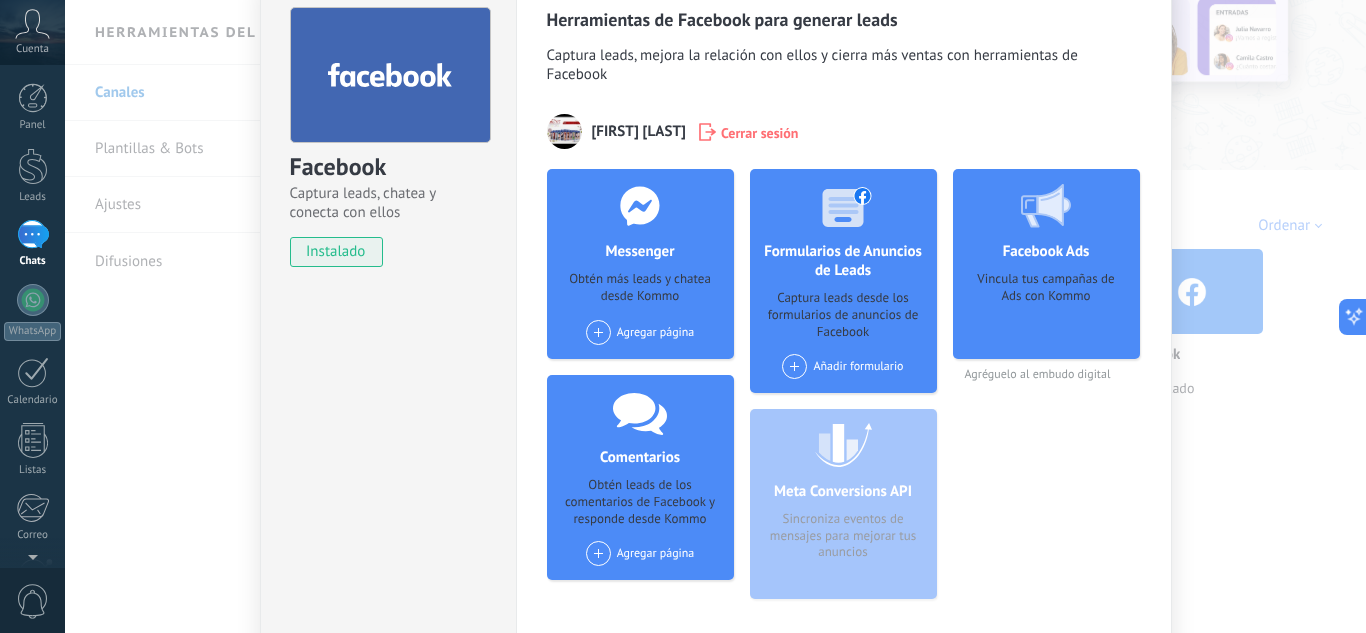 scroll, scrollTop: 120, scrollLeft: 0, axis: vertical 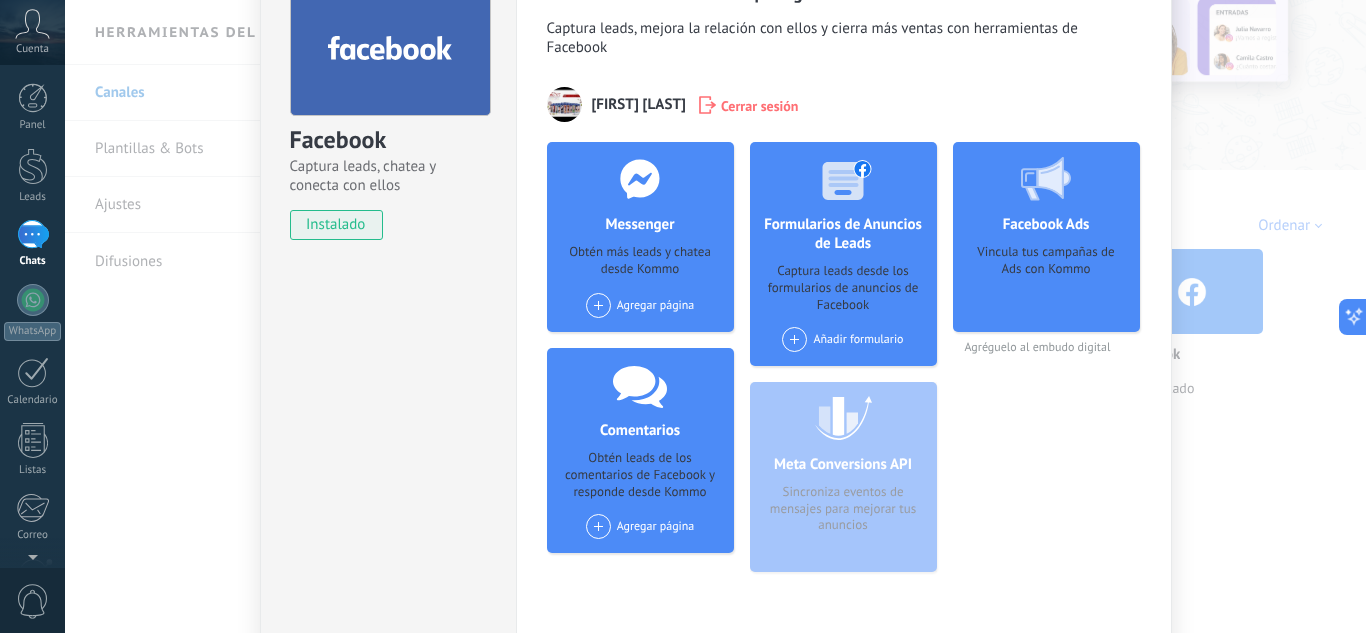 click at bounding box center [598, 526] 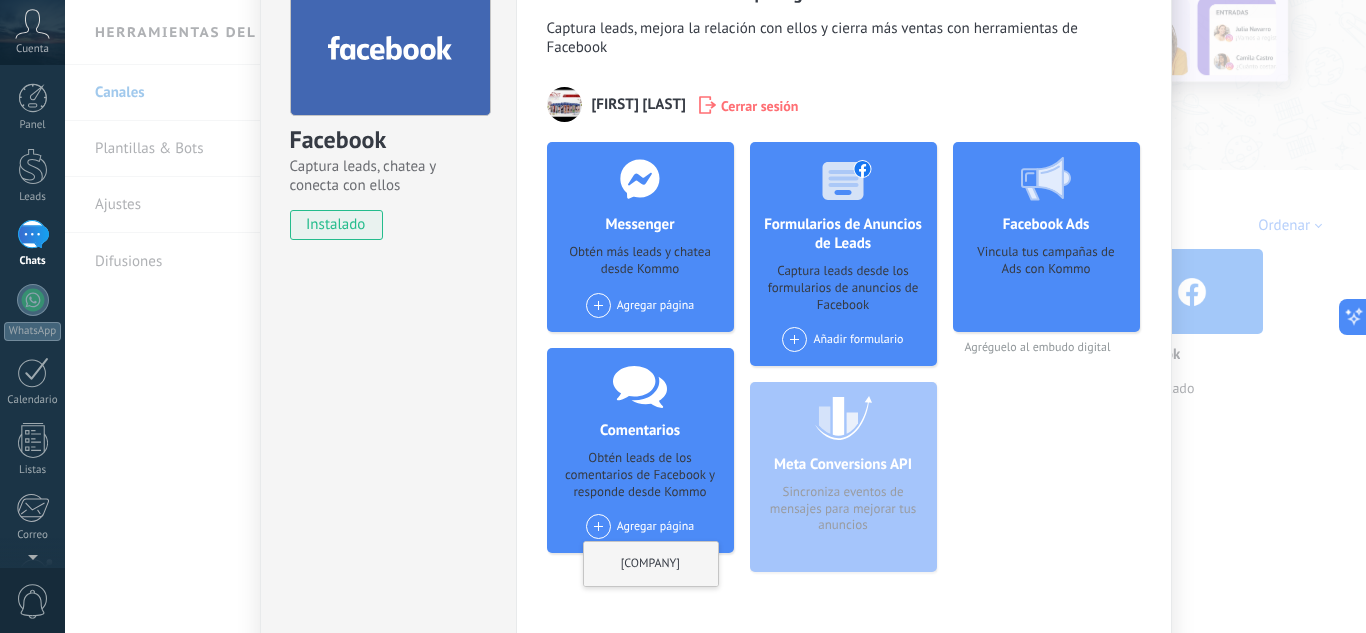 click on "[COMPANY]" at bounding box center [651, 564] 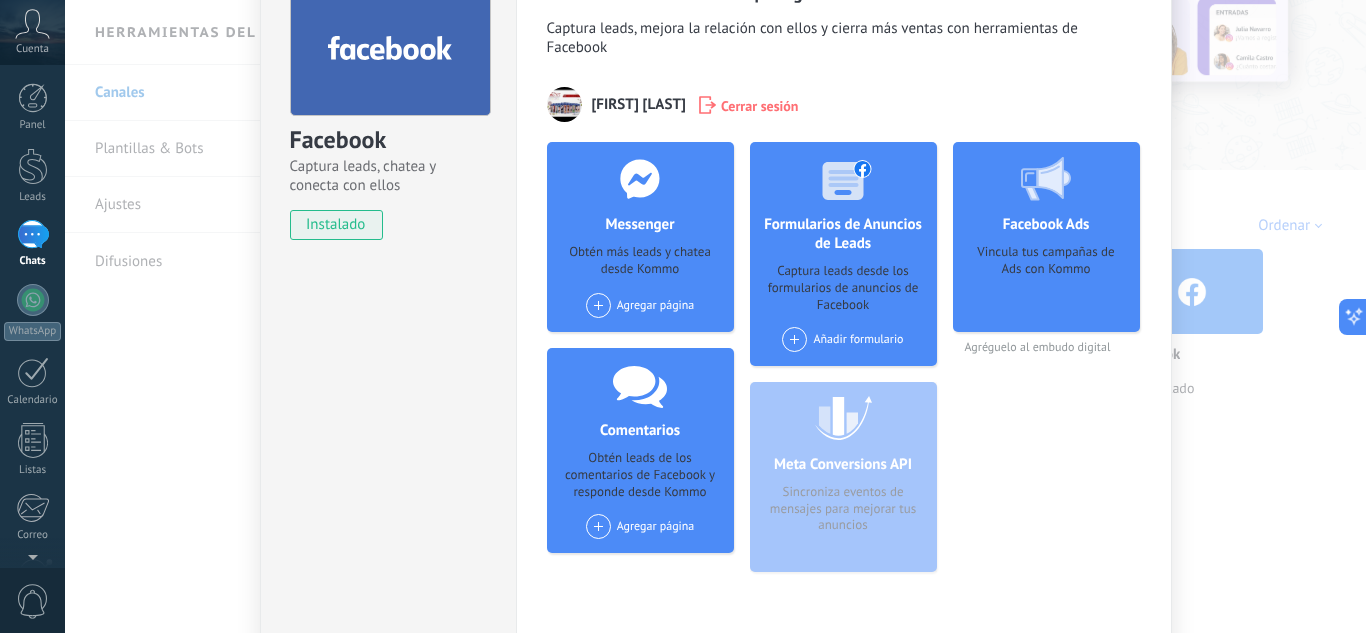 click on "Meta Conversions API Sincroniza eventos de mensajes para mejorar tus anuncios" at bounding box center [640, 450] 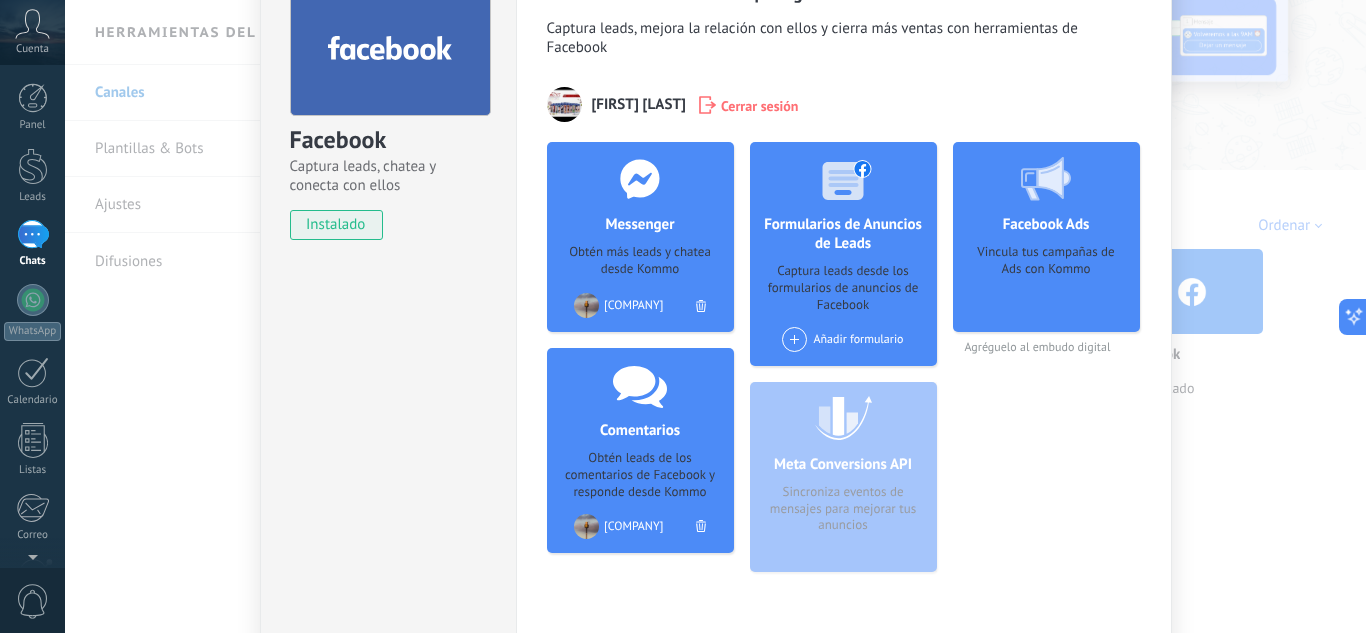 click on "Vincula tus campañas de Ads con Kommo" at bounding box center [640, 262] 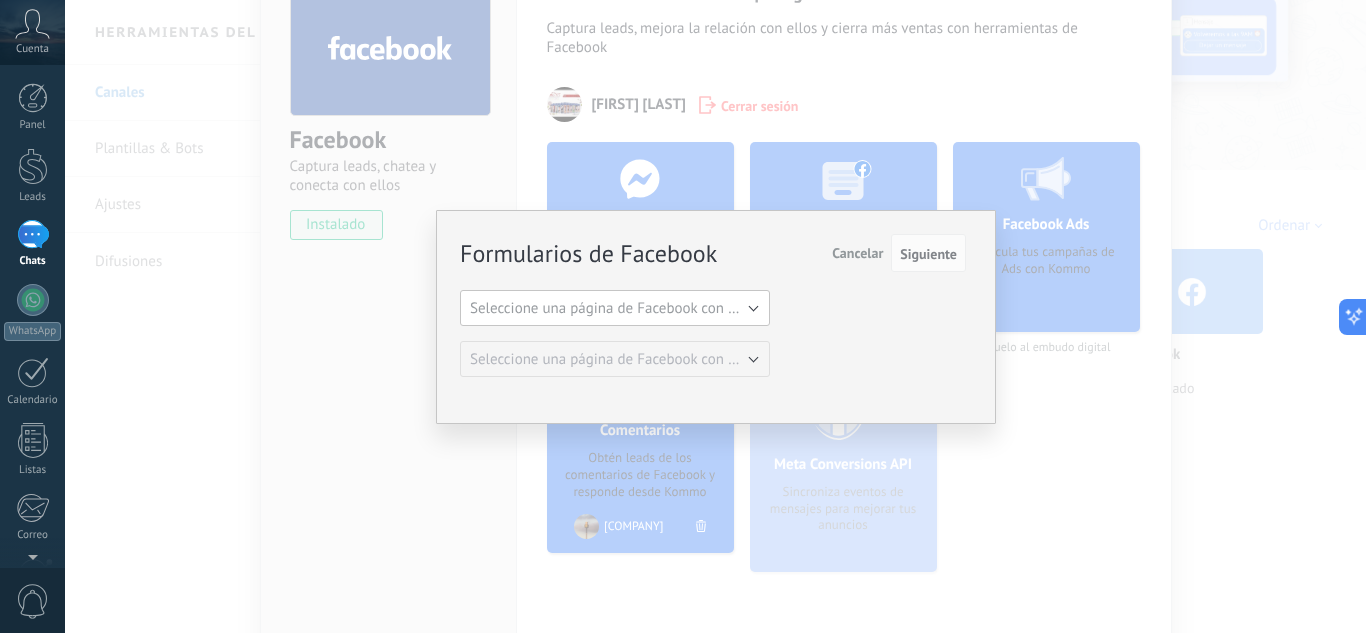 click on "Seleccione una página de Facebook con formas" at bounding box center [621, 308] 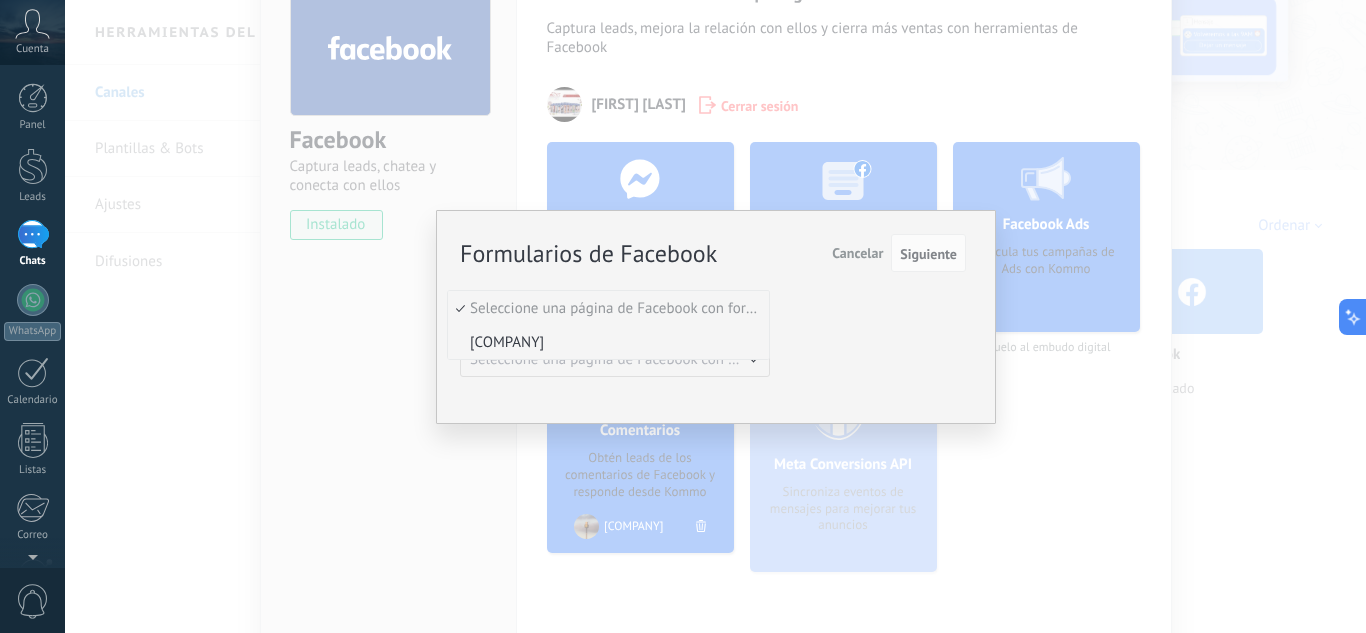 click on "[COMPANY]" at bounding box center [605, 308] 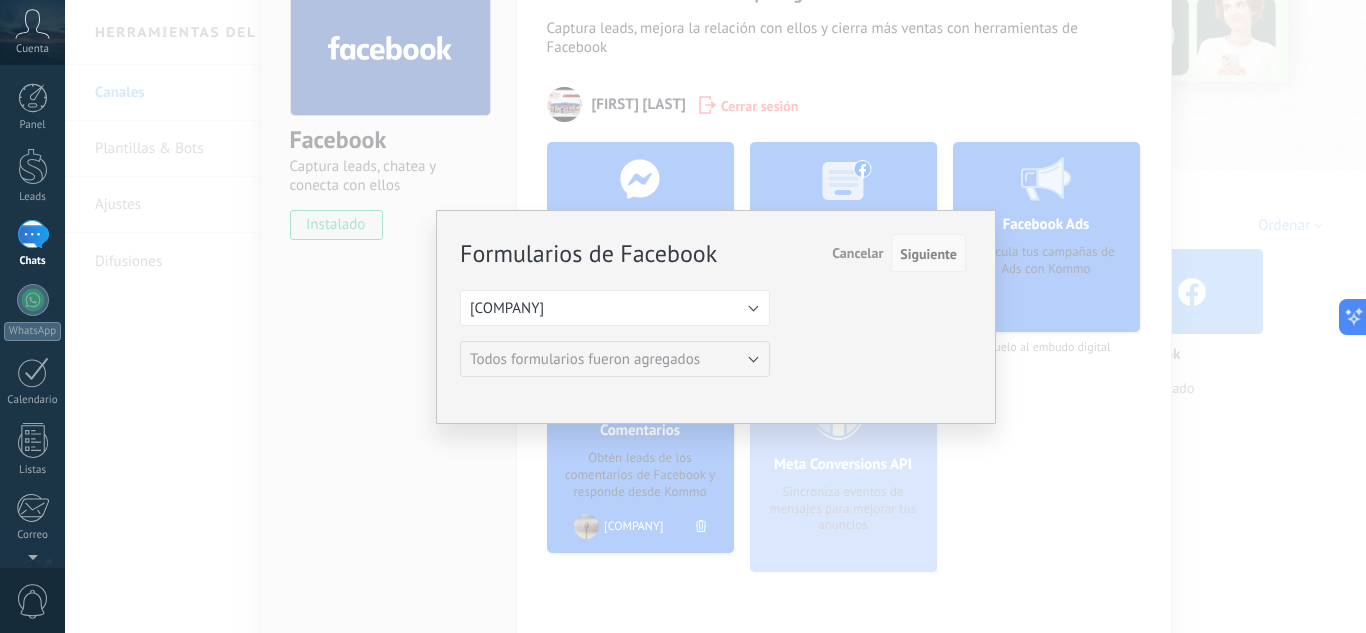 click on "Siguiente" at bounding box center [928, 254] 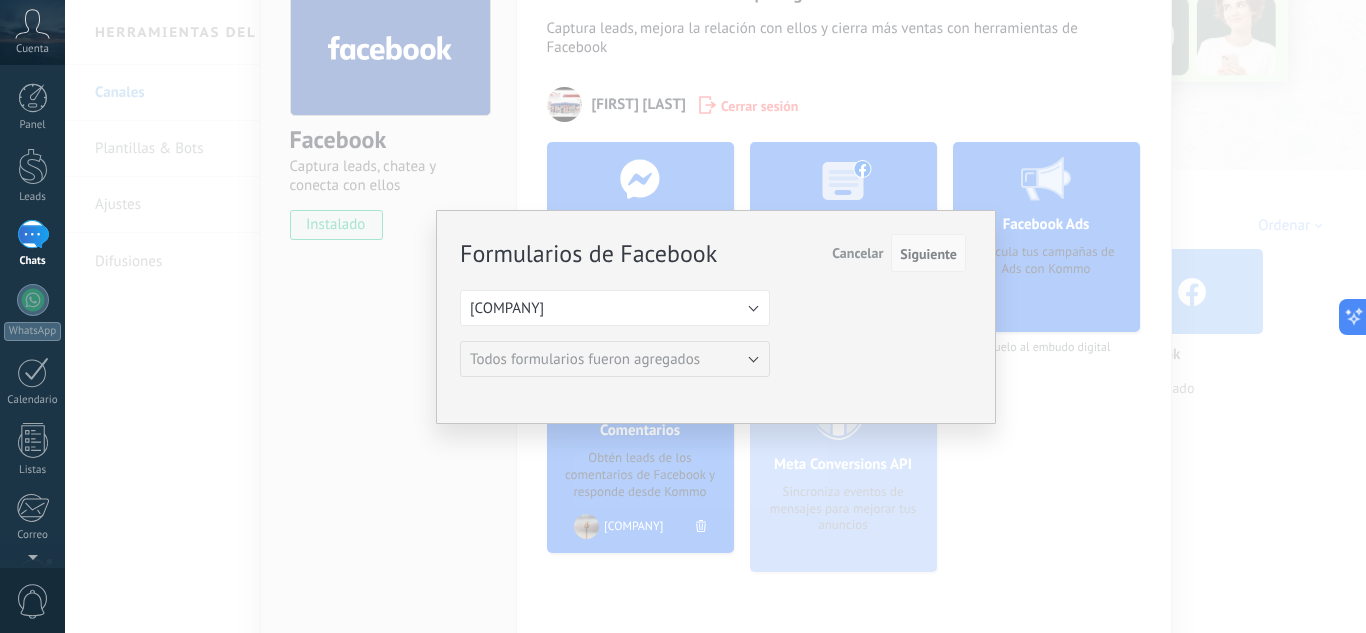 click on "Siguiente" at bounding box center [928, 254] 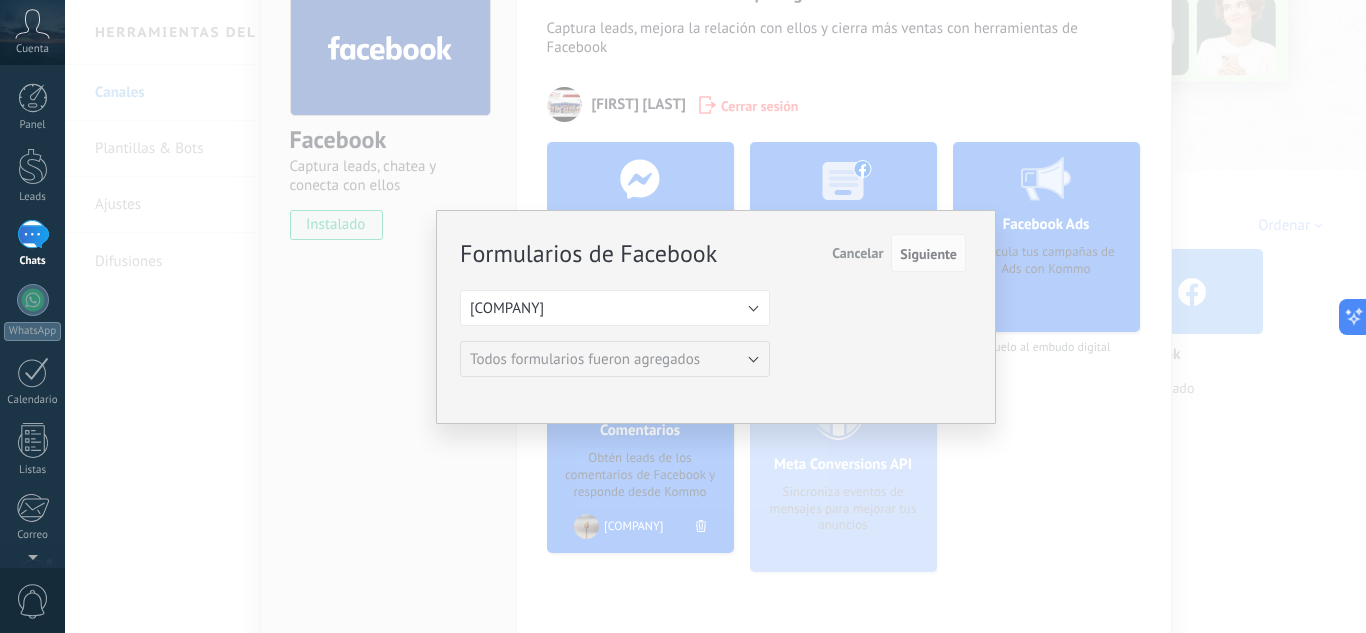 drag, startPoint x: 920, startPoint y: 259, endPoint x: 1029, endPoint y: 375, distance: 159.17601 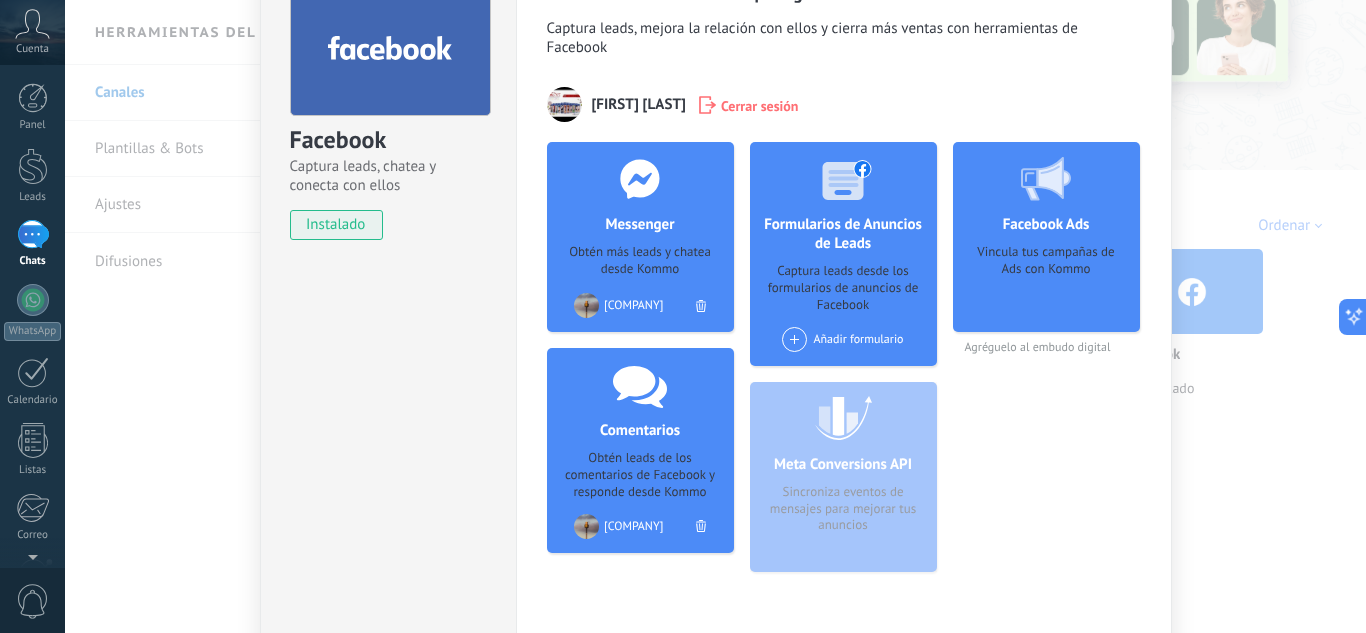 click on "Facebook Captura leads, chatea y conecta con ellos instalado Desinstalar Herramientas de Facebook para generar leads Captura leads, mejora la relación con ellos y cierra más ventas con herramientas de Facebook Nikols Cali Cerrar sesión Messenger Obtén más leads y chatea desde Kommo Agregar página Cosméticosnikols_oficial Cosméticosnikols_oficial Comentarios Obtén leads de los comentarios de Facebook y responde desde Kommo Agregar página Cosméticosnikols_oficial Cosméticosnikols_oficial Formularios de Anuncios de Leads Captura leads desde los formularios de anuncios de Facebook Añadir formulario Meta Conversions API Sincroniza eventos de mensajes para mejorar tus anuncios Facebook Ads Vincula tus campañas de Ads con Kommo Agréguelo al embudo digital más" at bounding box center (715, 316) 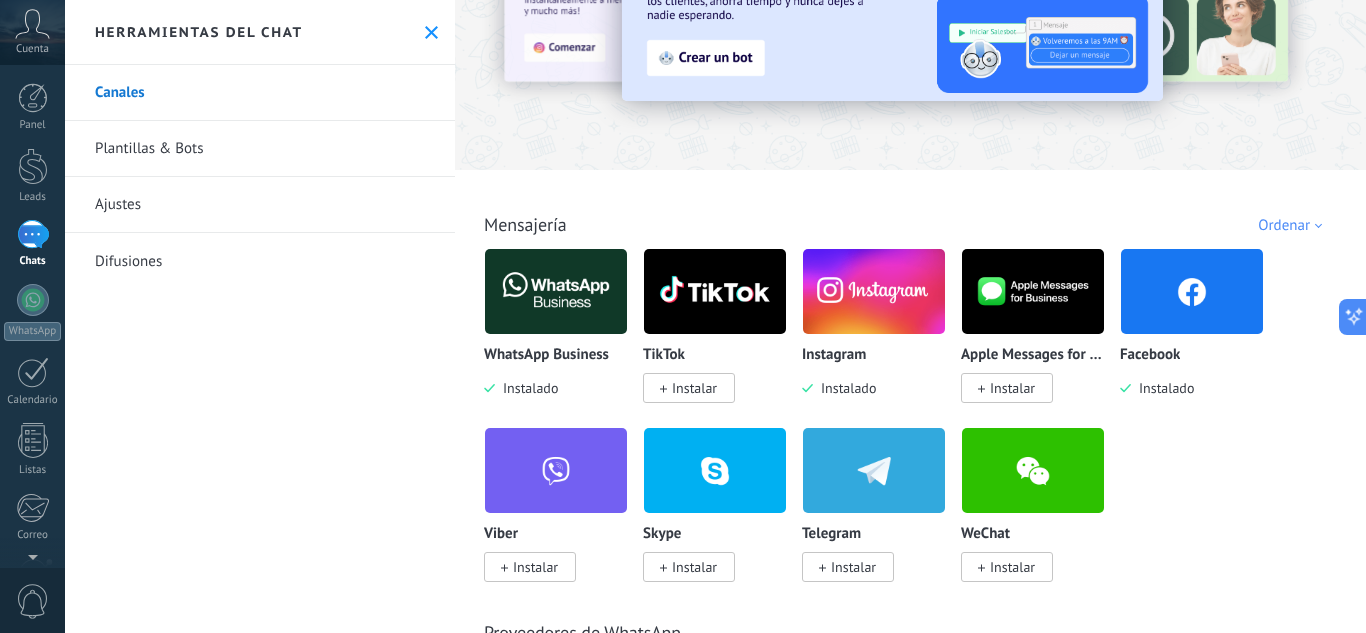 scroll, scrollTop: 0, scrollLeft: 0, axis: both 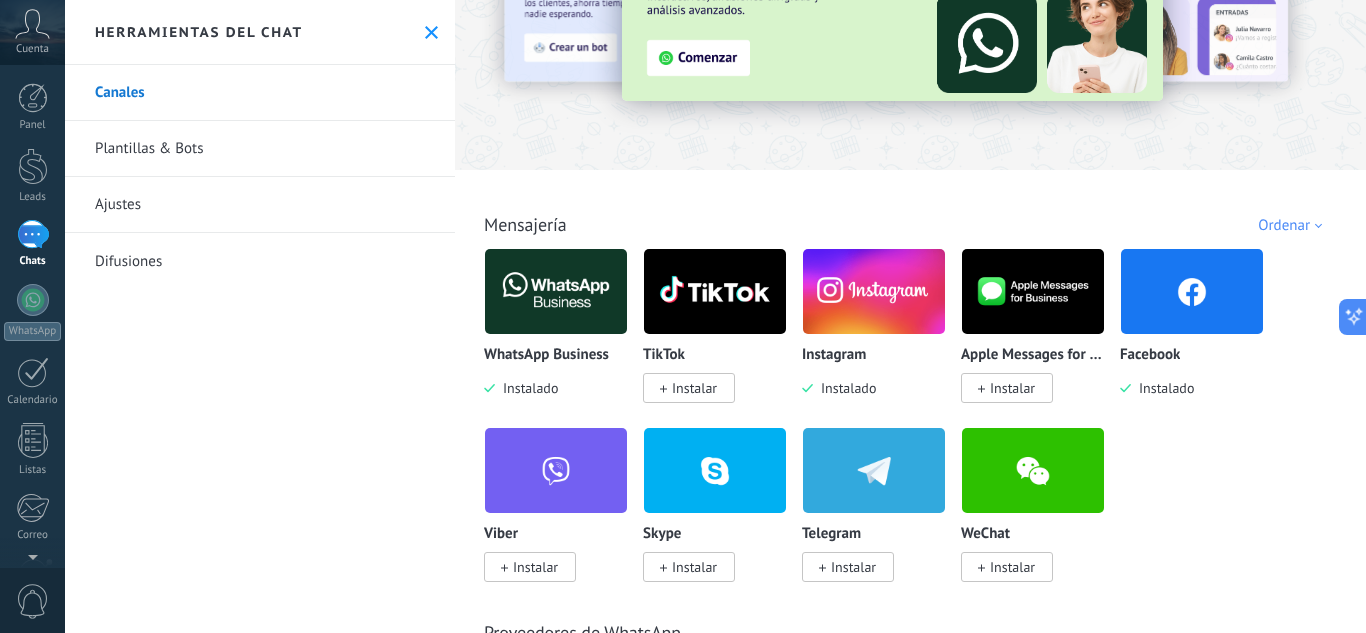 click on "WhatsApp Business Instalado TikTok Instalar Instagram Instalado Apple Messages for Business Instalar Facebook Instalado Viber Instalar Skype Instalar Telegram Instalar WeChat Instalar" at bounding box center (921, 427) 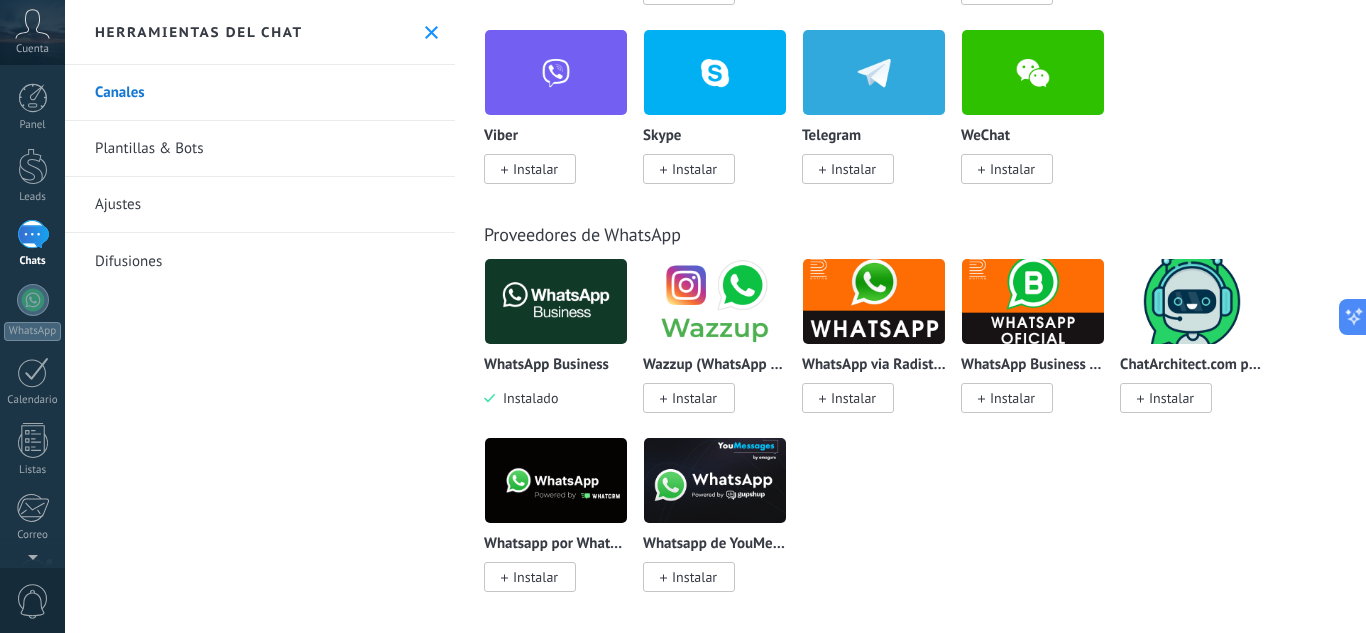 scroll, scrollTop: 556, scrollLeft: 0, axis: vertical 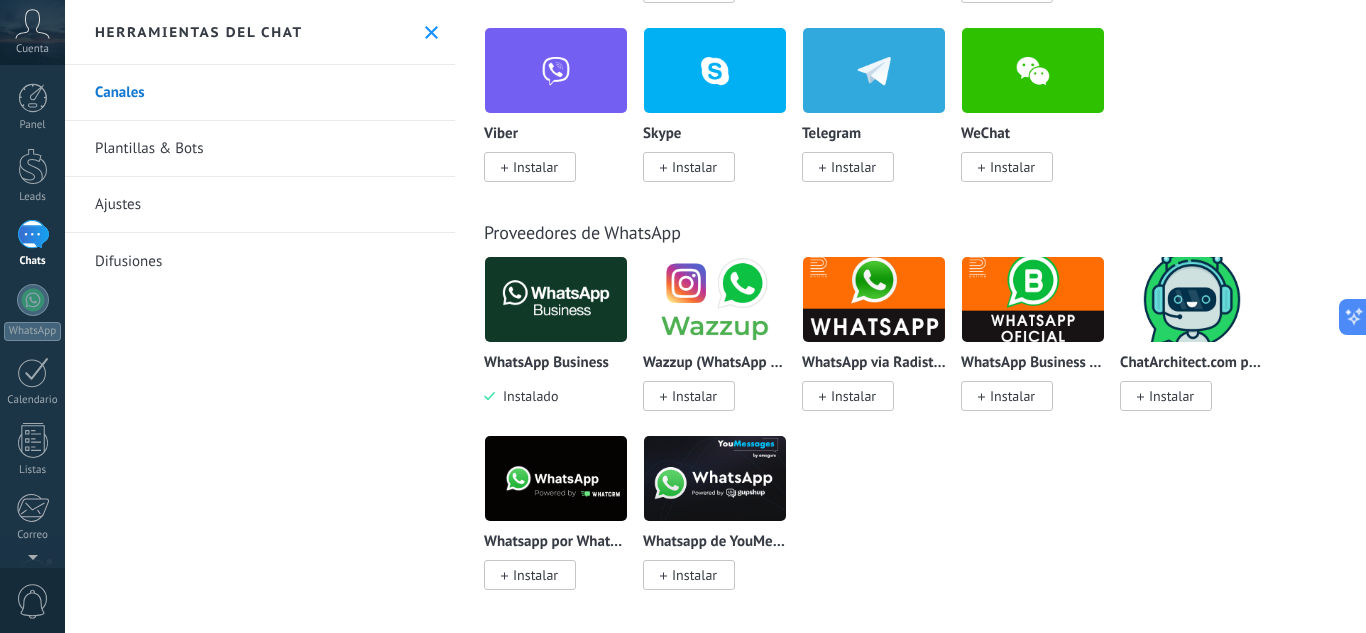 click at bounding box center (556, 299) 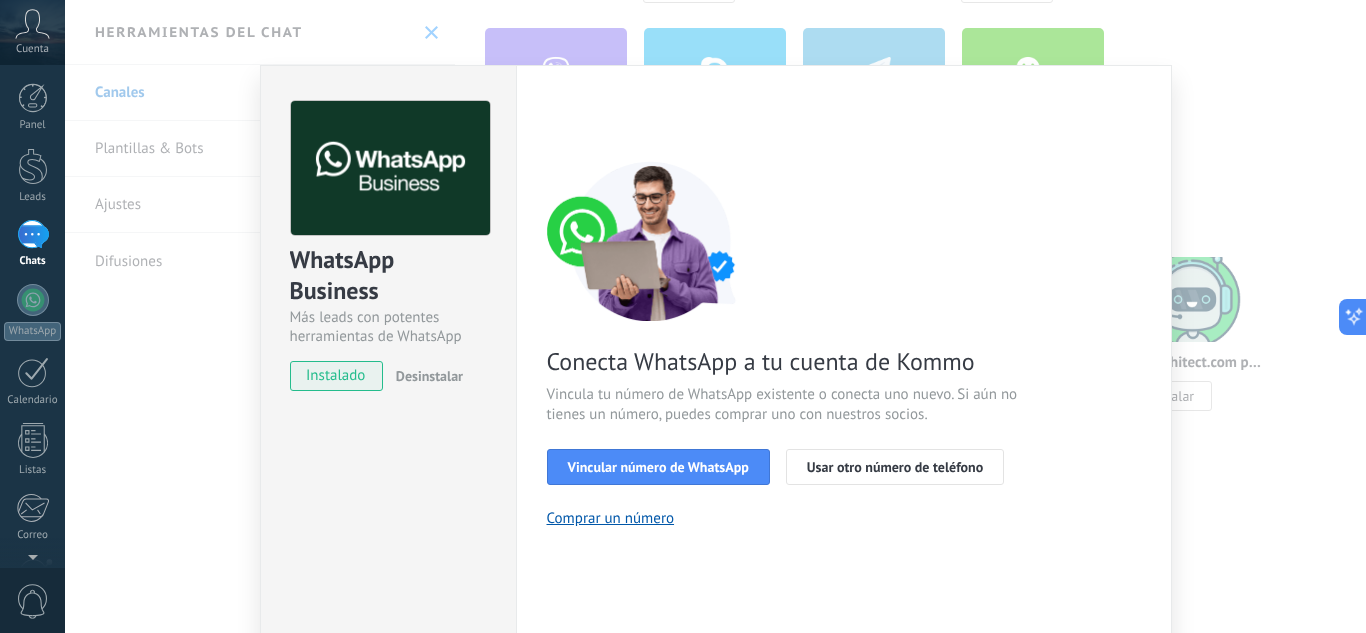 click on "Conecta WhatsApp a tu cuenta de Kommo Vincula tu número de WhatsApp existente o conecta uno nuevo. Si aún no tienes un número, puedes comprar uno con nuestros socios. Vincular número de WhatsApp Usar otro número de teléfono Comprar un número" at bounding box center [844, 344] 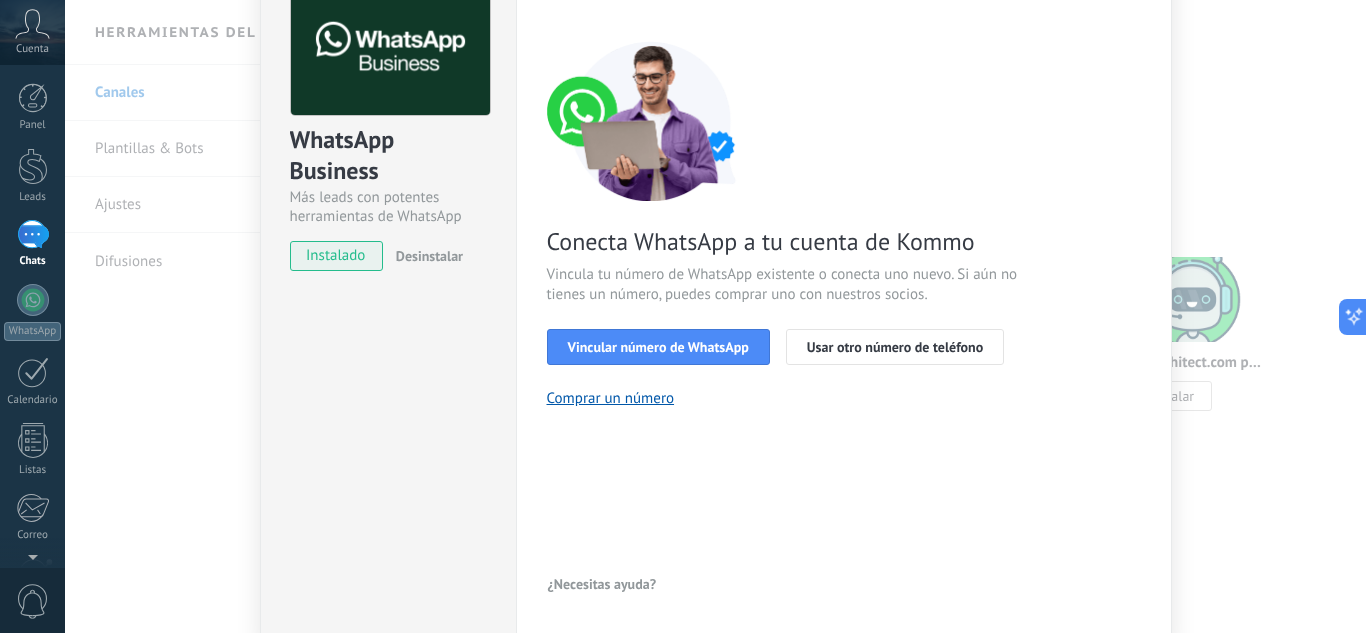 scroll, scrollTop: 160, scrollLeft: 0, axis: vertical 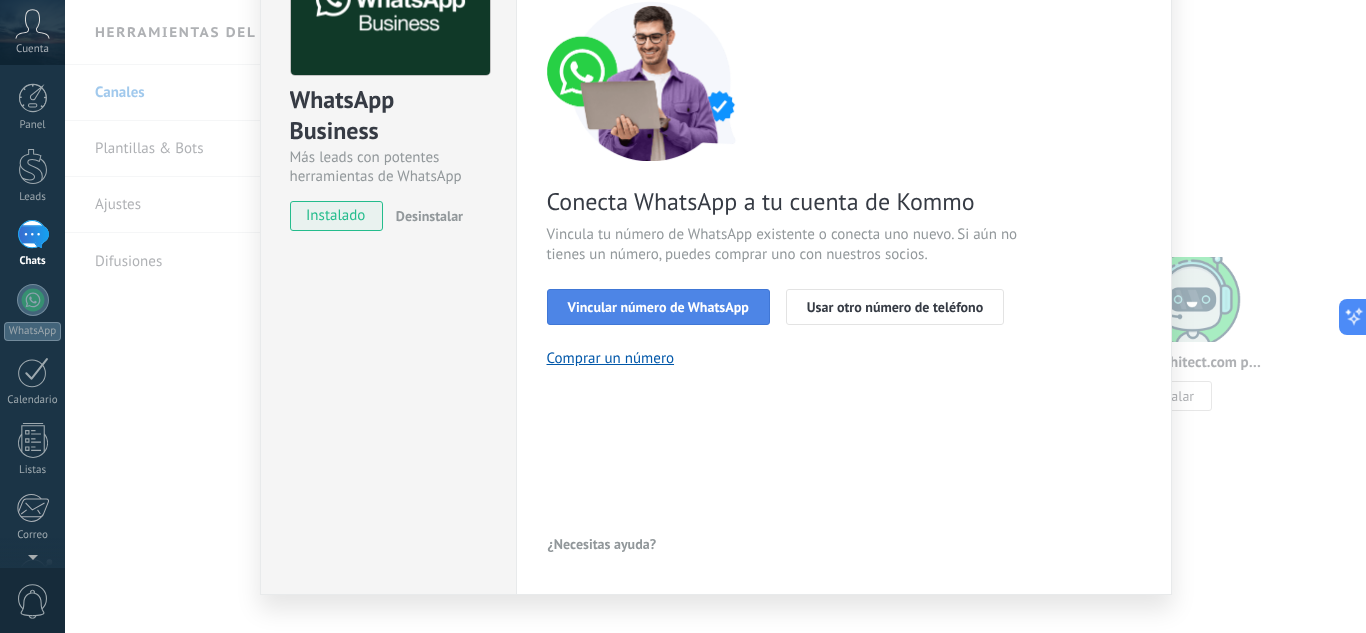 click on "Vincular número de WhatsApp" at bounding box center (658, 307) 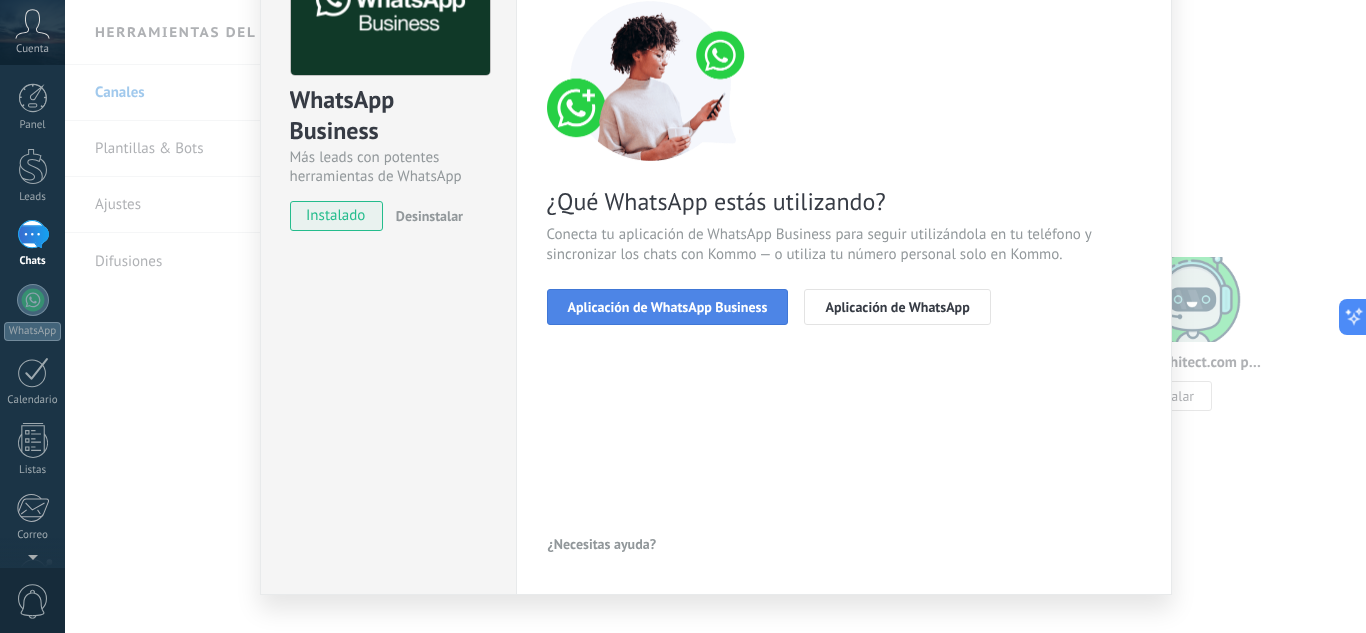 click on "Aplicación de WhatsApp Business" at bounding box center [668, 307] 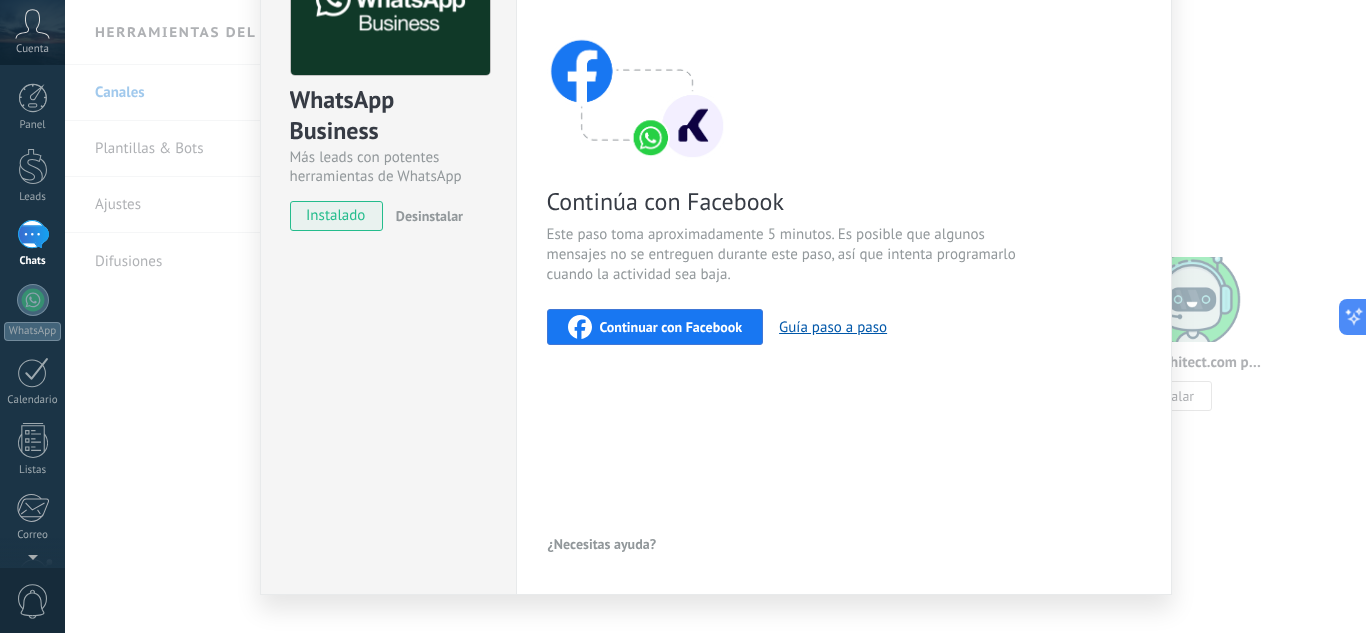 click on "Continuar con Facebook" at bounding box center (671, 327) 